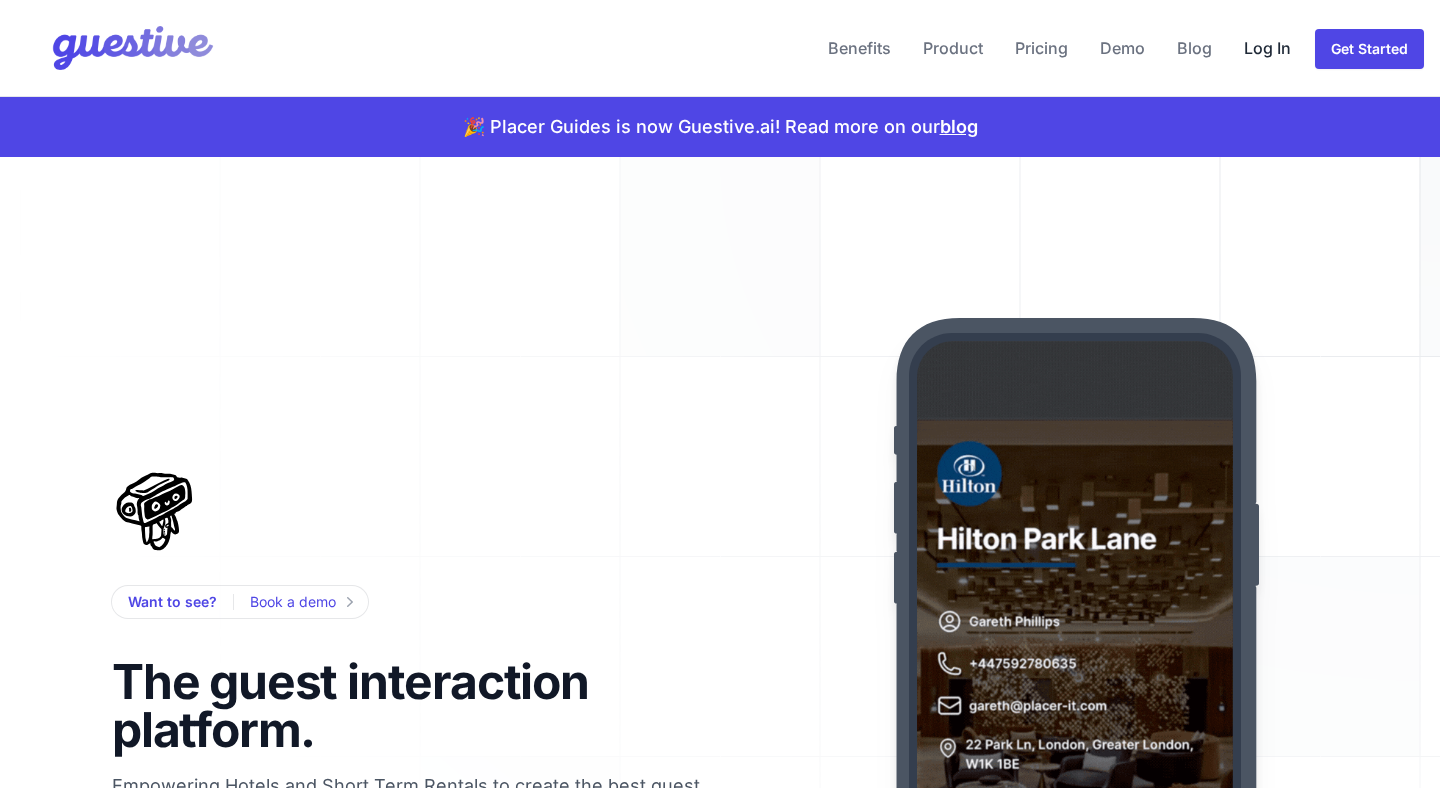 scroll, scrollTop: 0, scrollLeft: 0, axis: both 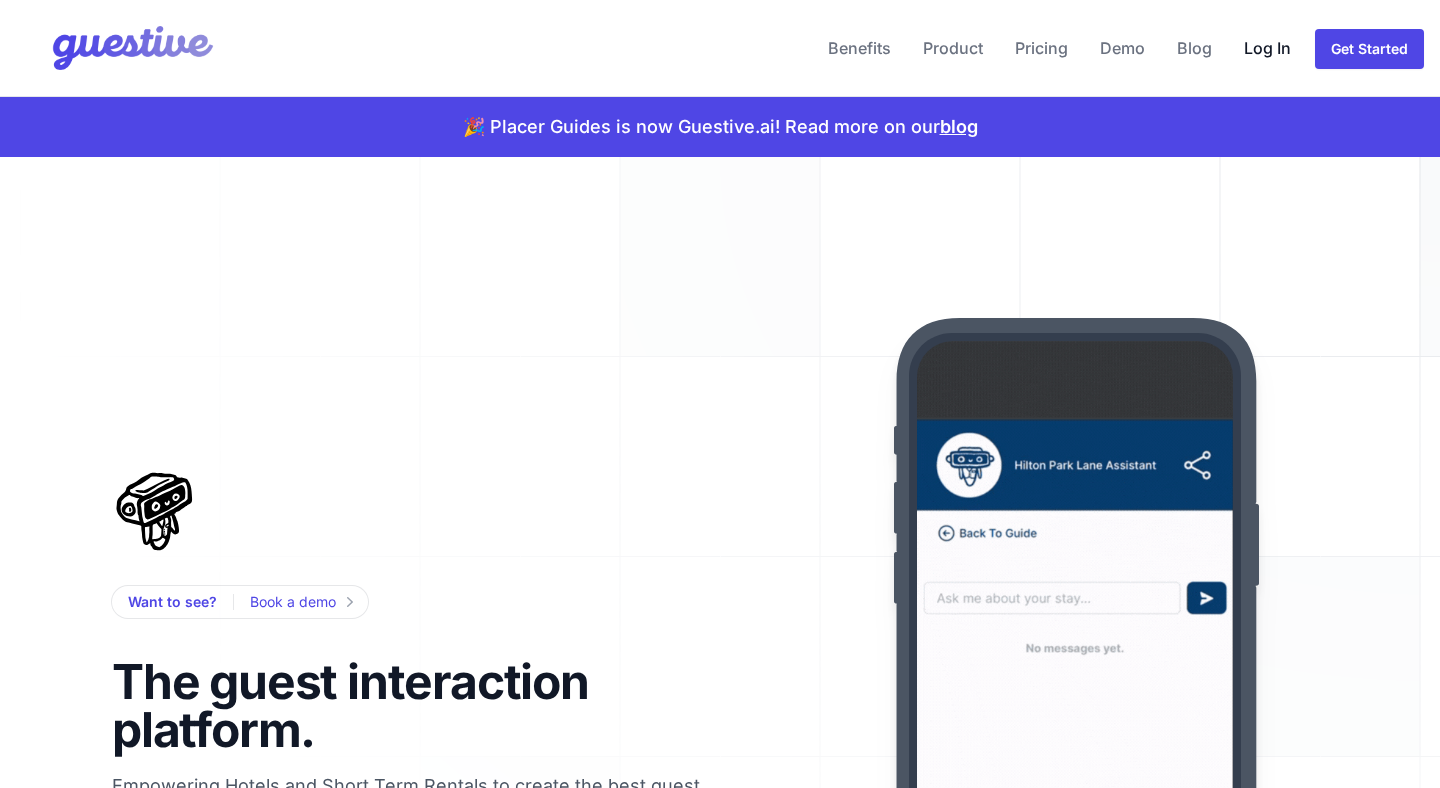 click on "Log In" at bounding box center (1267, 48) 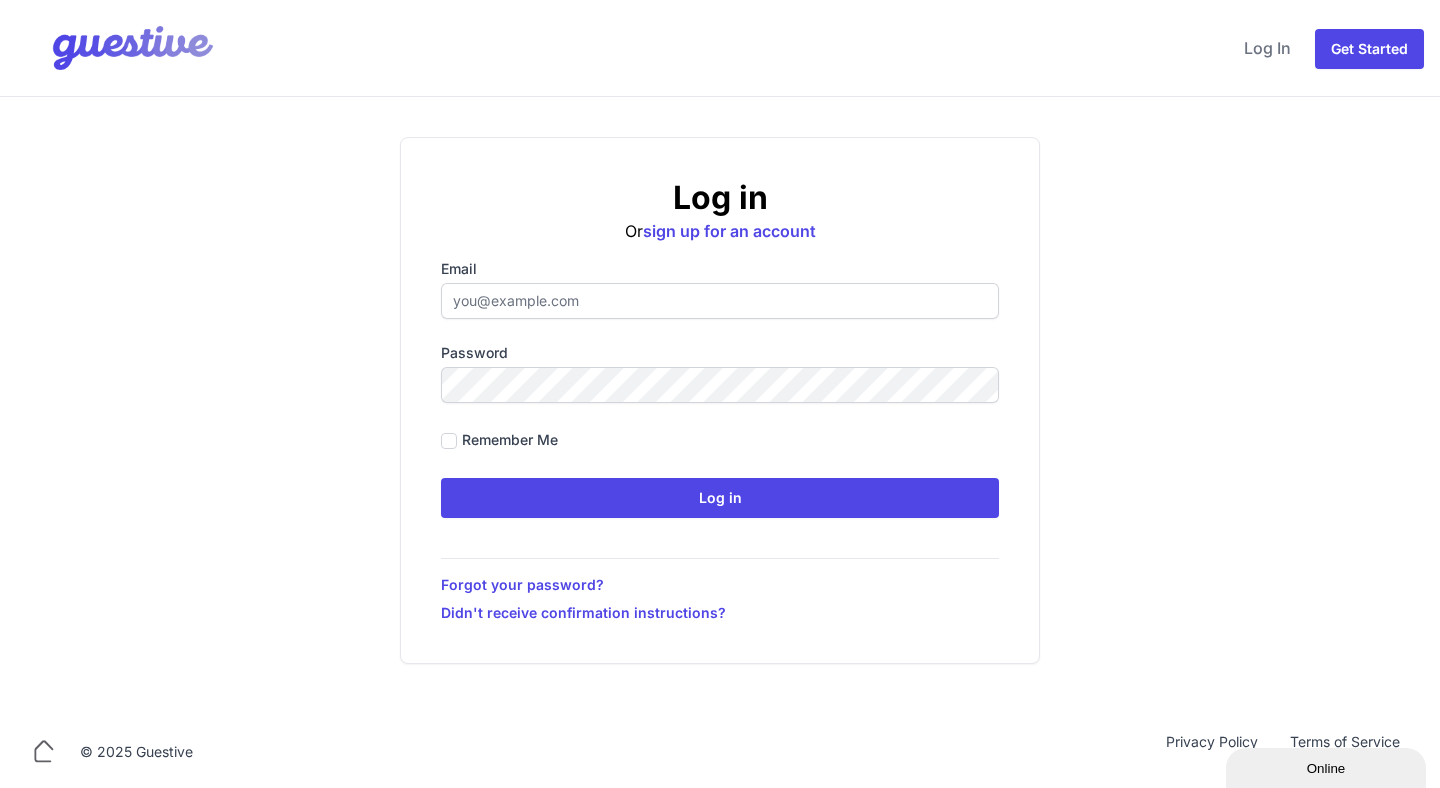 scroll, scrollTop: 0, scrollLeft: 0, axis: both 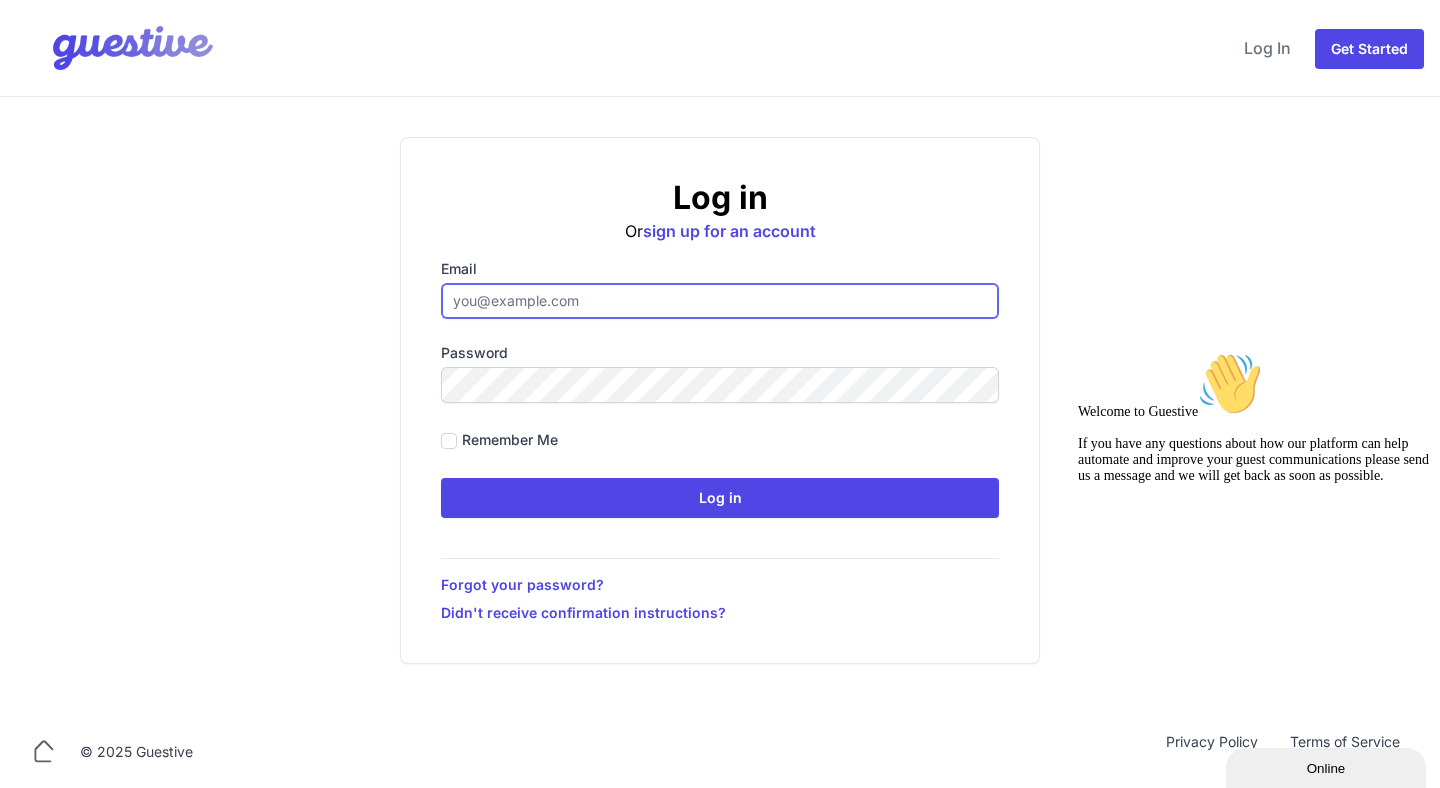 type on "hello@citysuperhost.com" 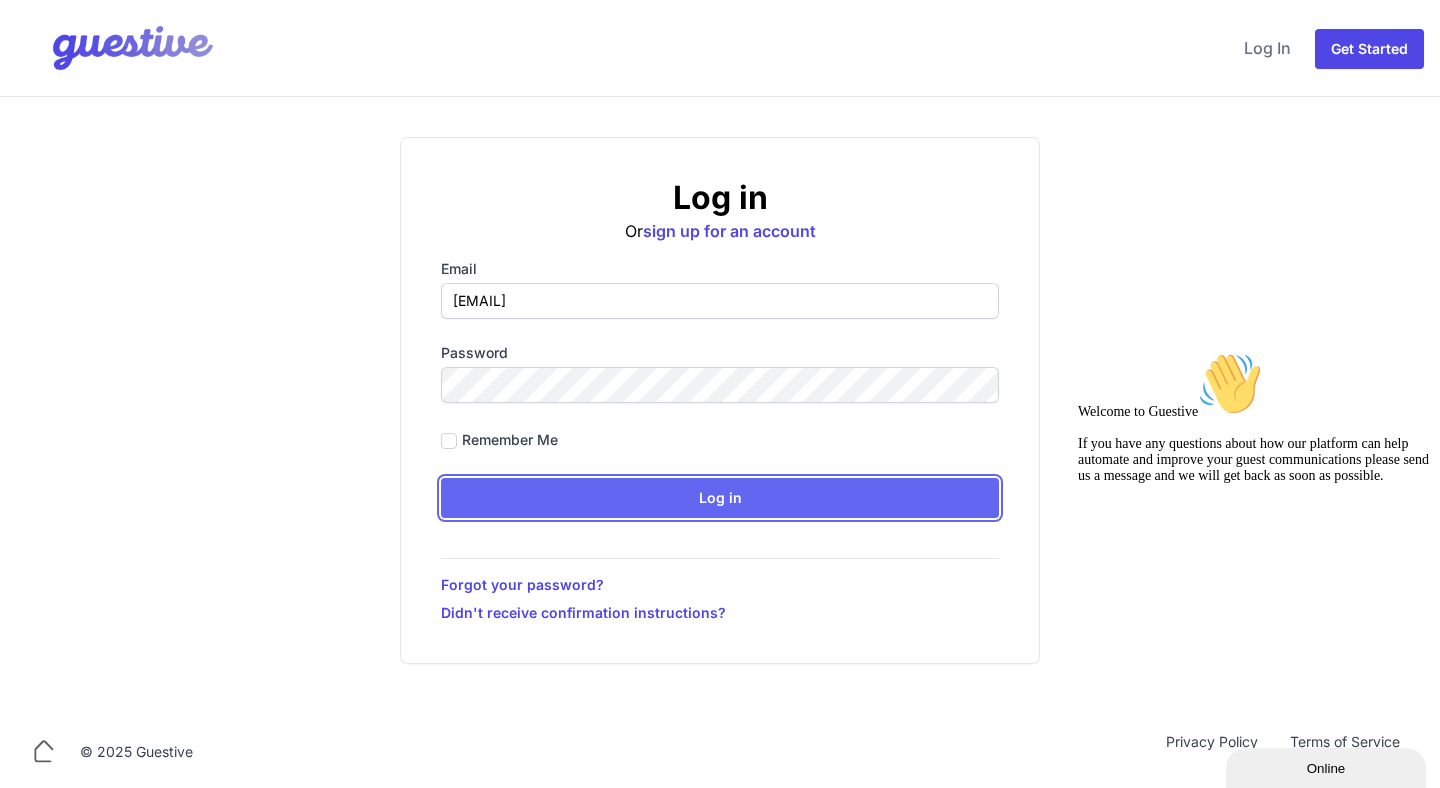 click on "Log in" at bounding box center (720, 498) 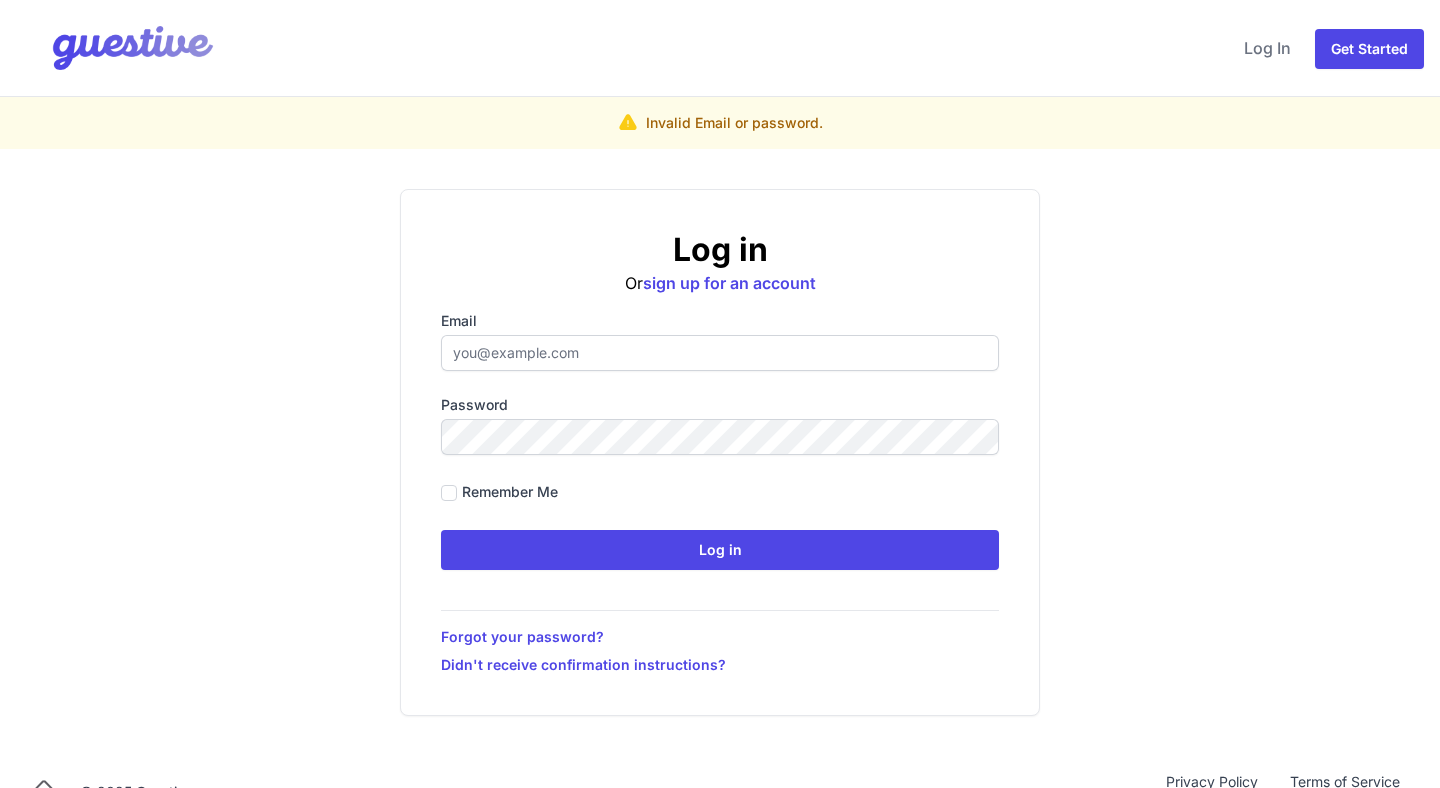 click on "Email" at bounding box center (720, 353) 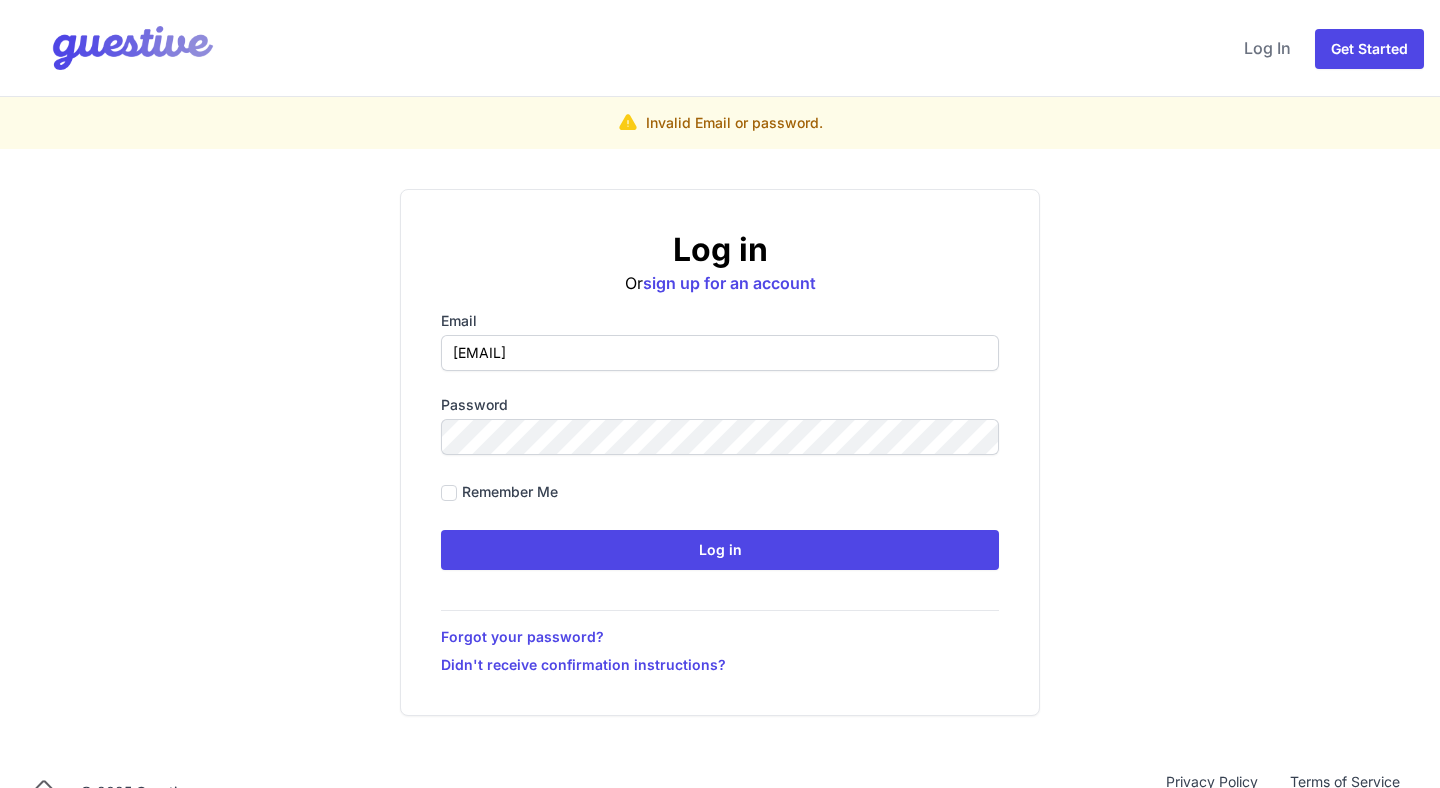 click on "Password" at bounding box center (720, 405) 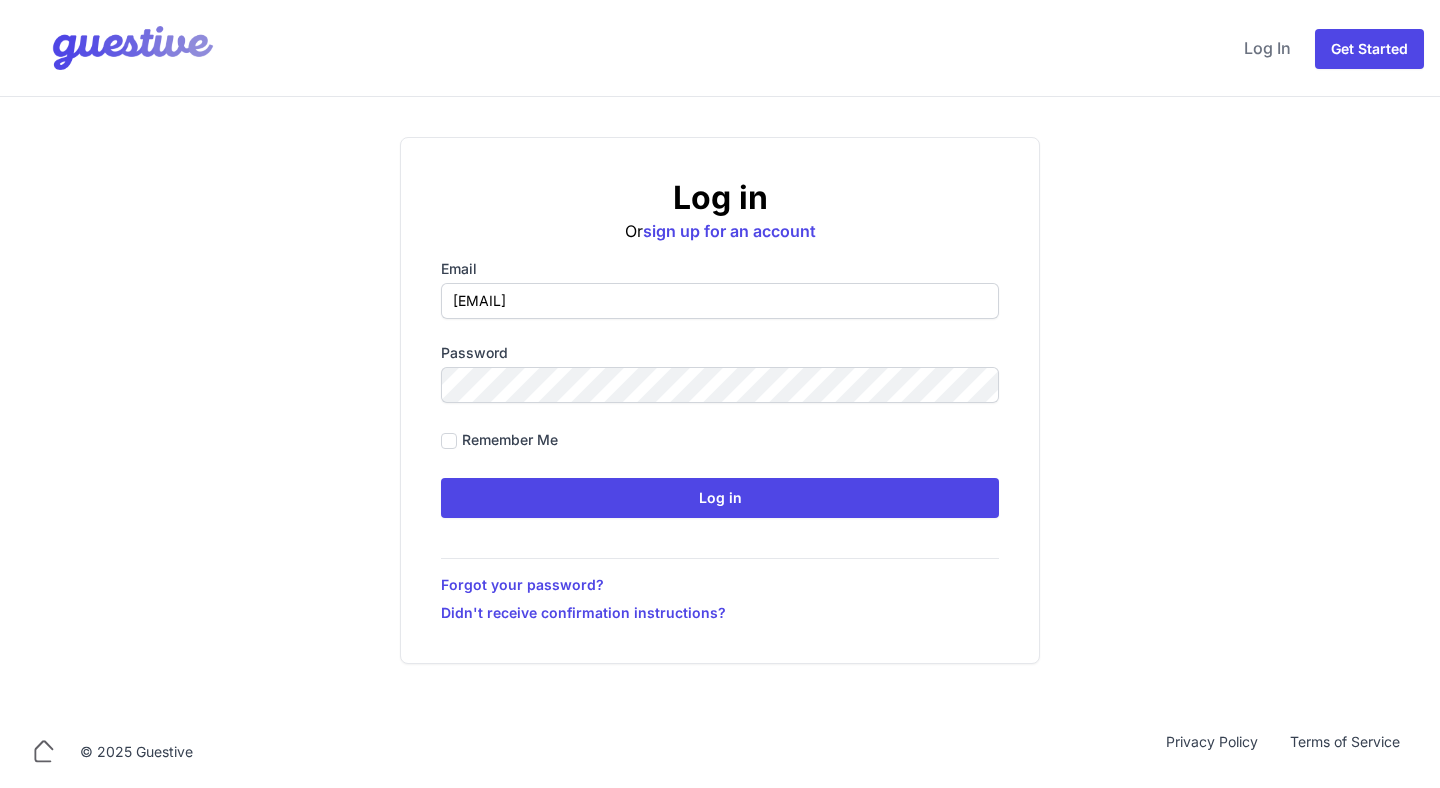 click on "Log in
Or  sign up for an account
Email
hello@citysuperhost.com
Password
Remember me
Log in
Forgot your password?
Didn't receive confirmation instructions?" at bounding box center [720, 400] 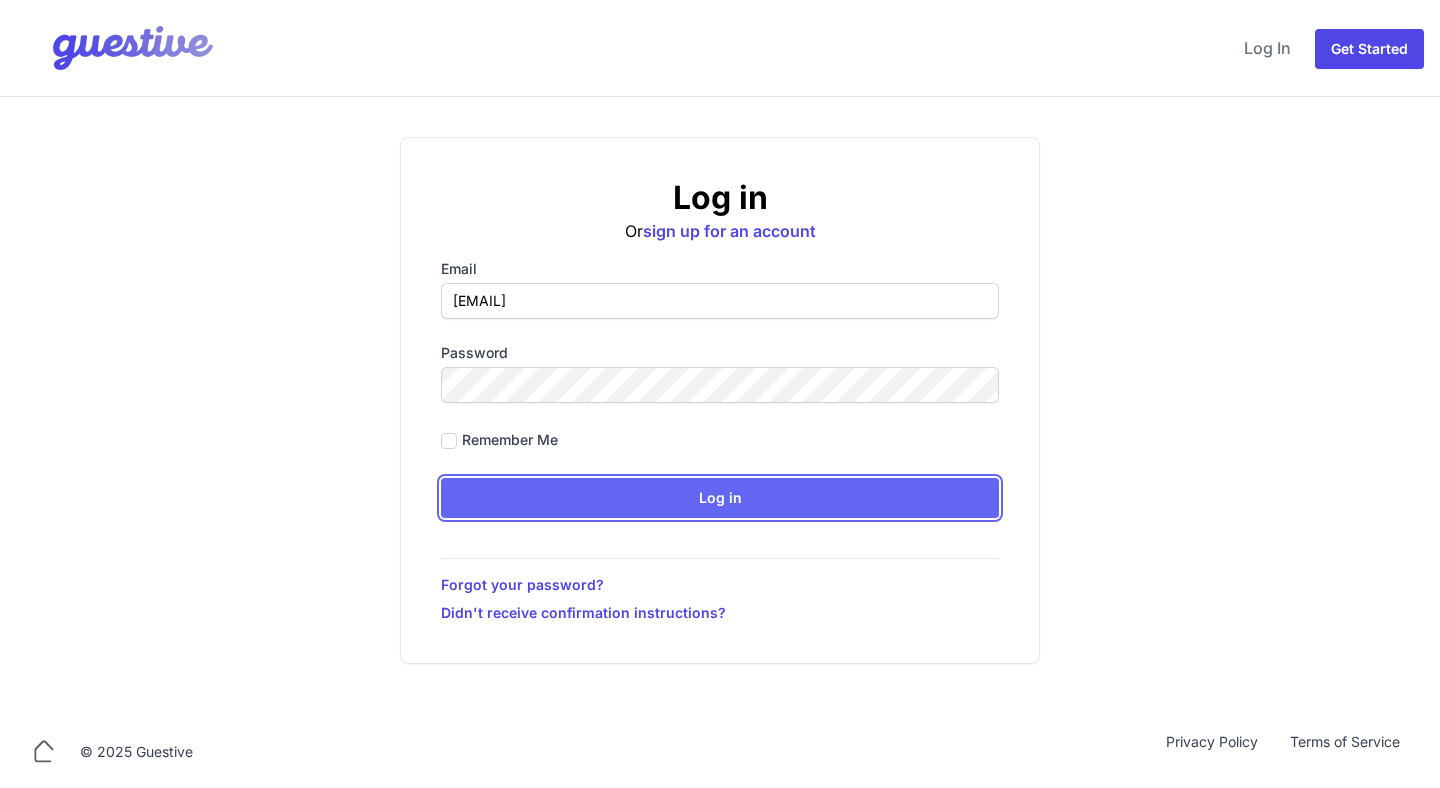 click on "Log in" at bounding box center (720, 498) 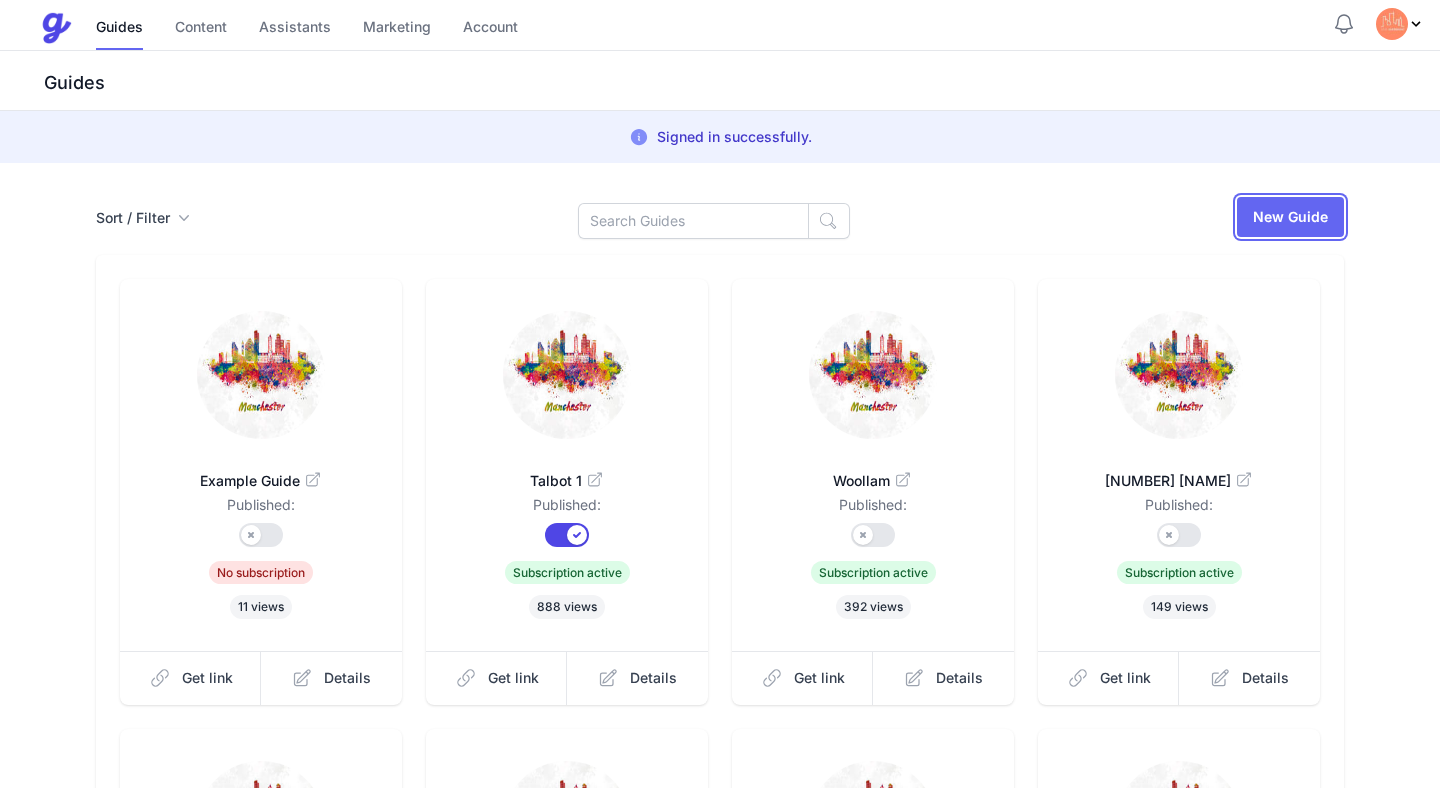 click on "New Guide" at bounding box center [1290, 217] 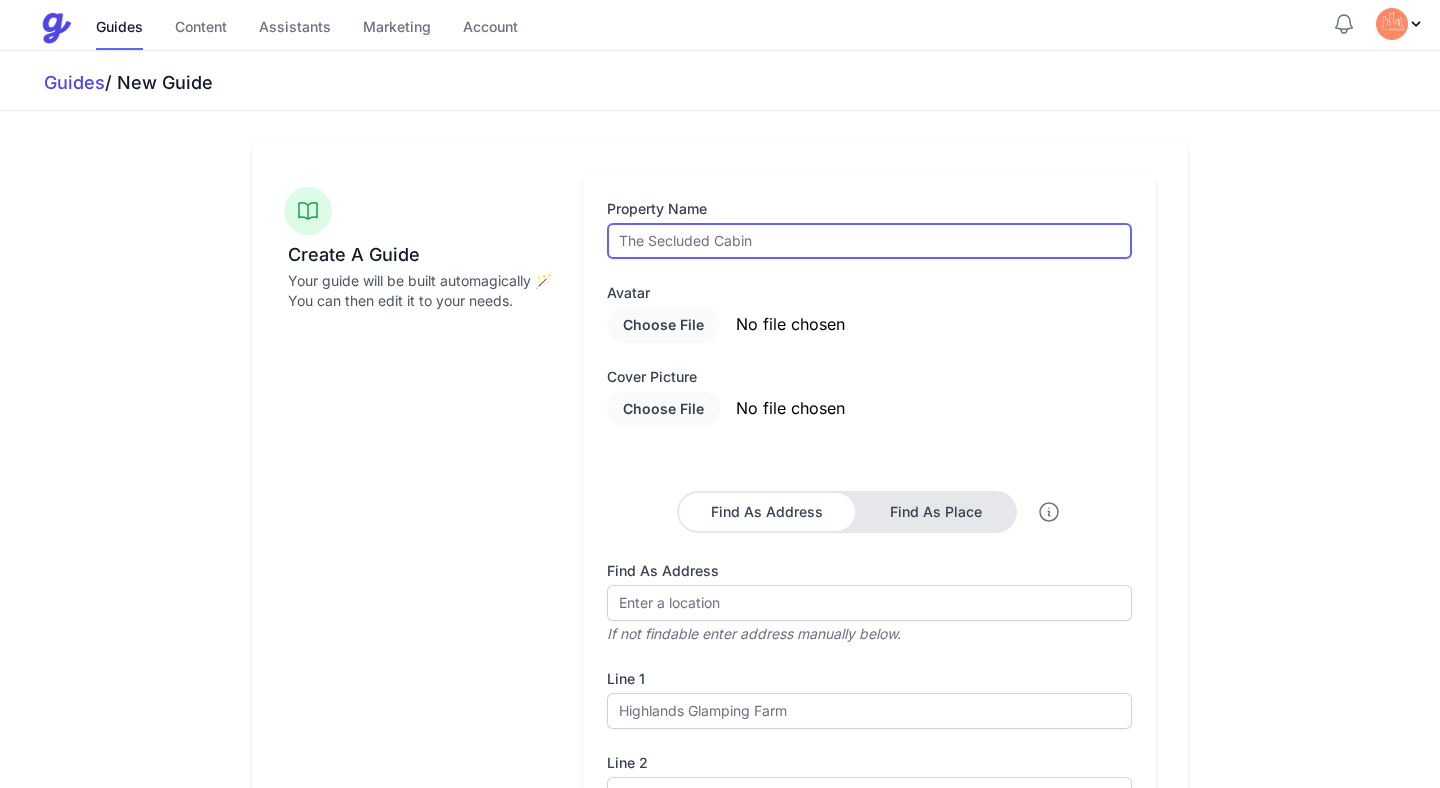 click at bounding box center [869, 241] 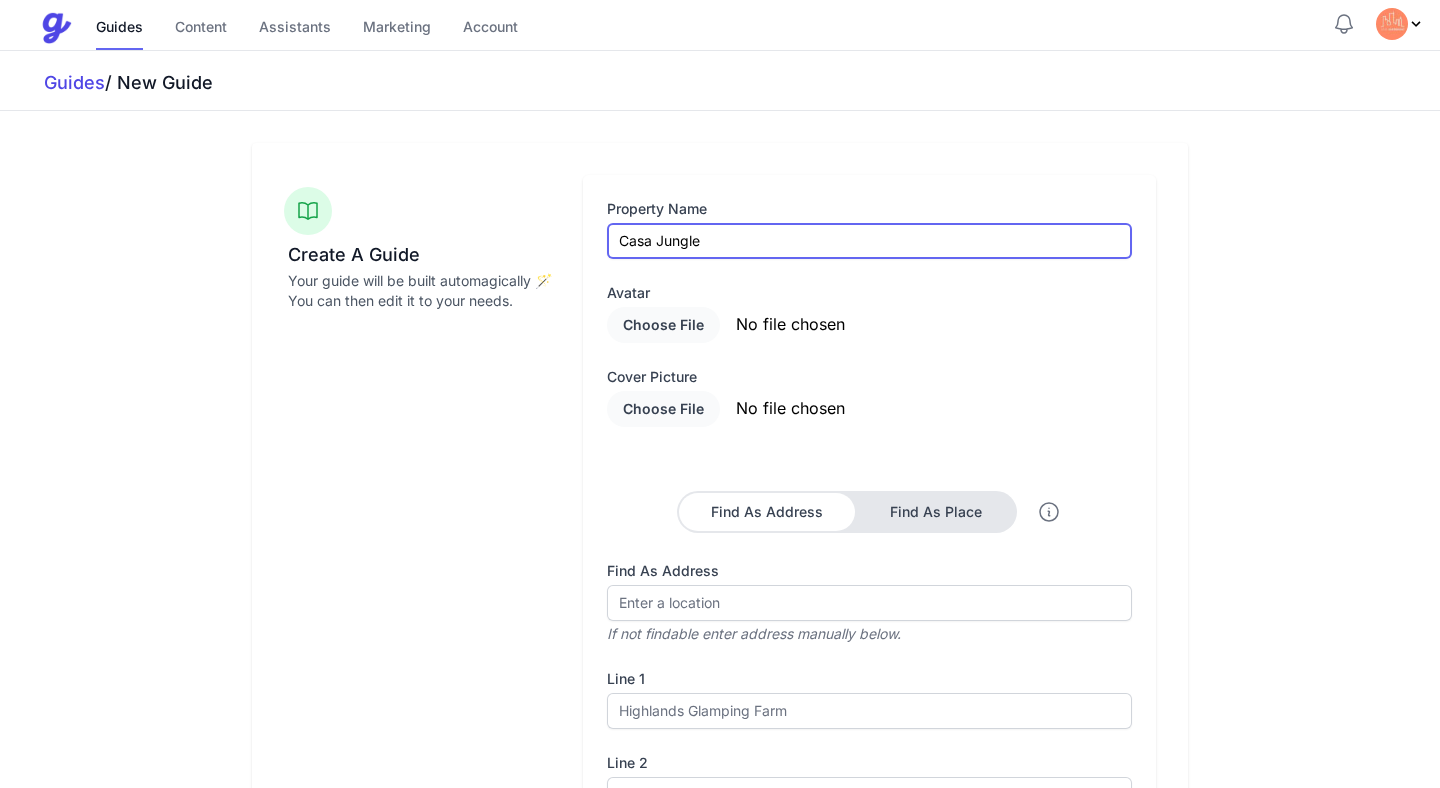 type on "Casa Jungle" 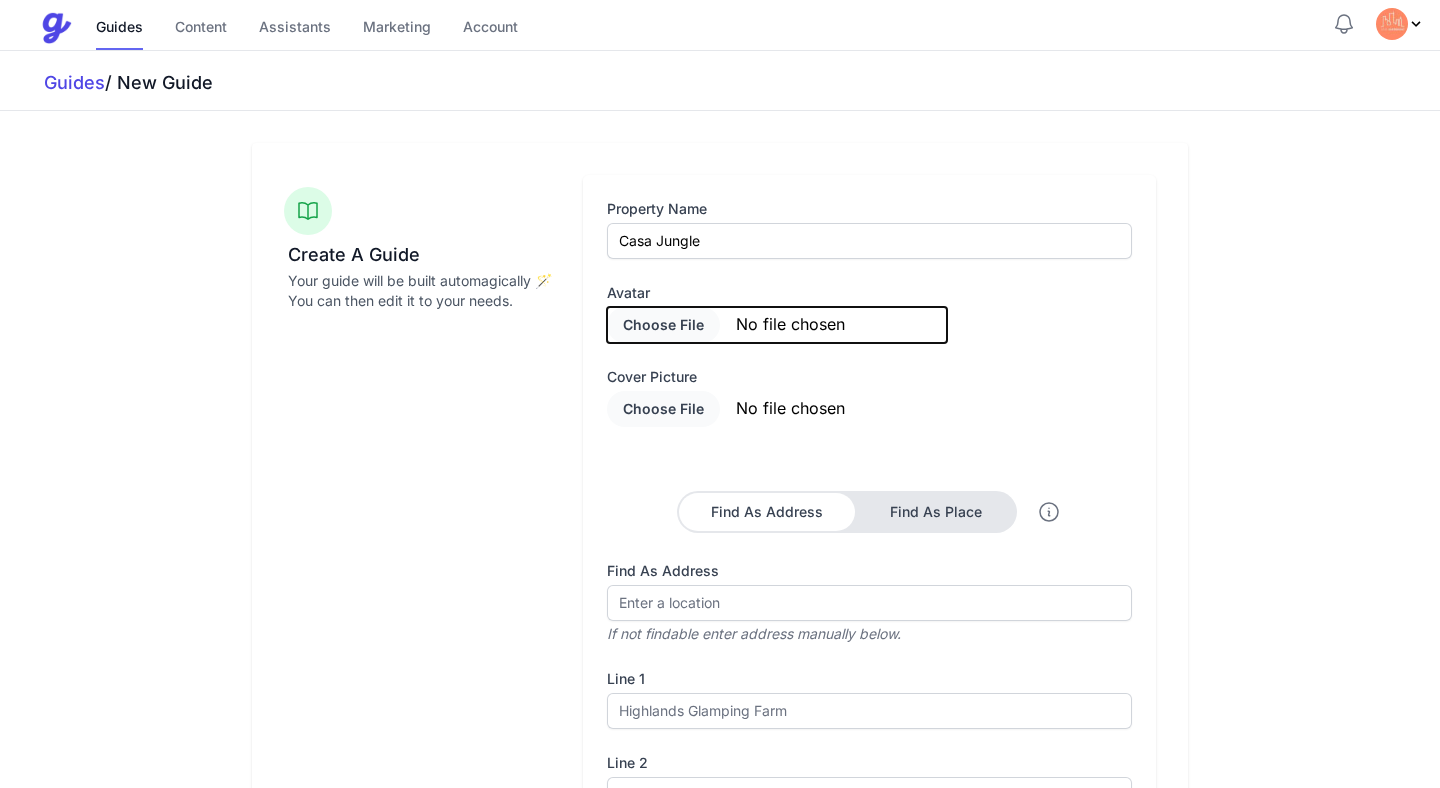 click at bounding box center [777, 325] 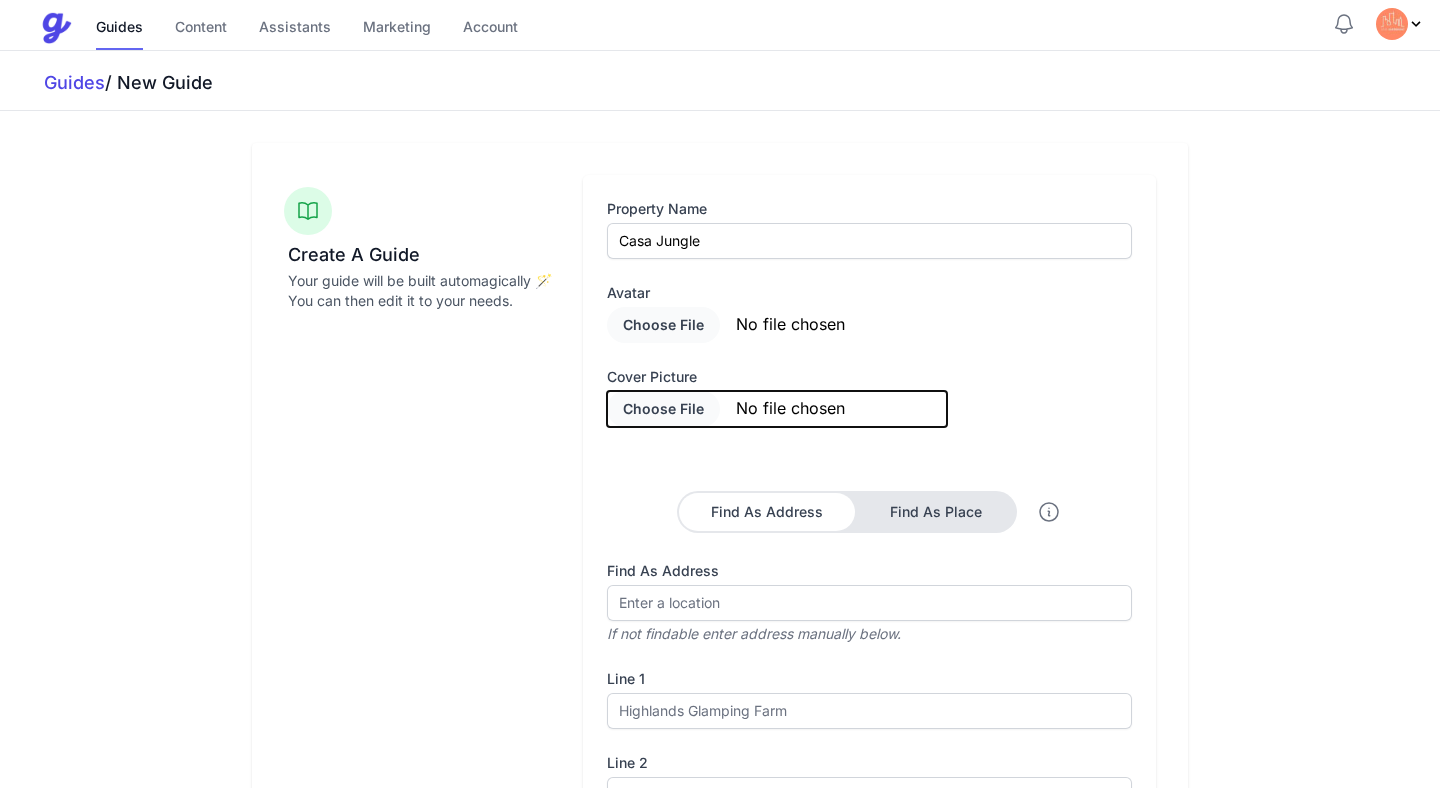 click at bounding box center [777, 409] 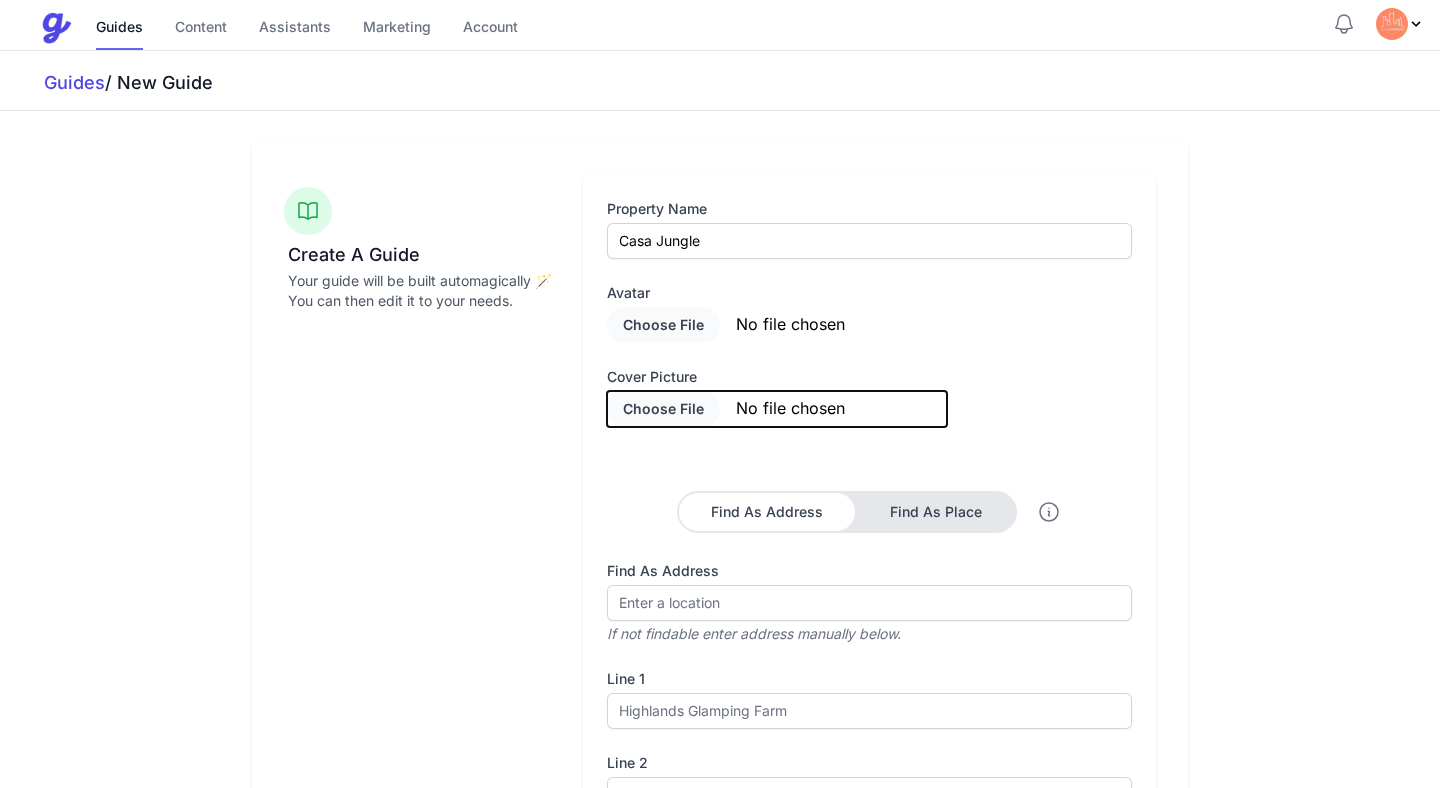 type on "C:\fakepath\1 skyline.jpg" 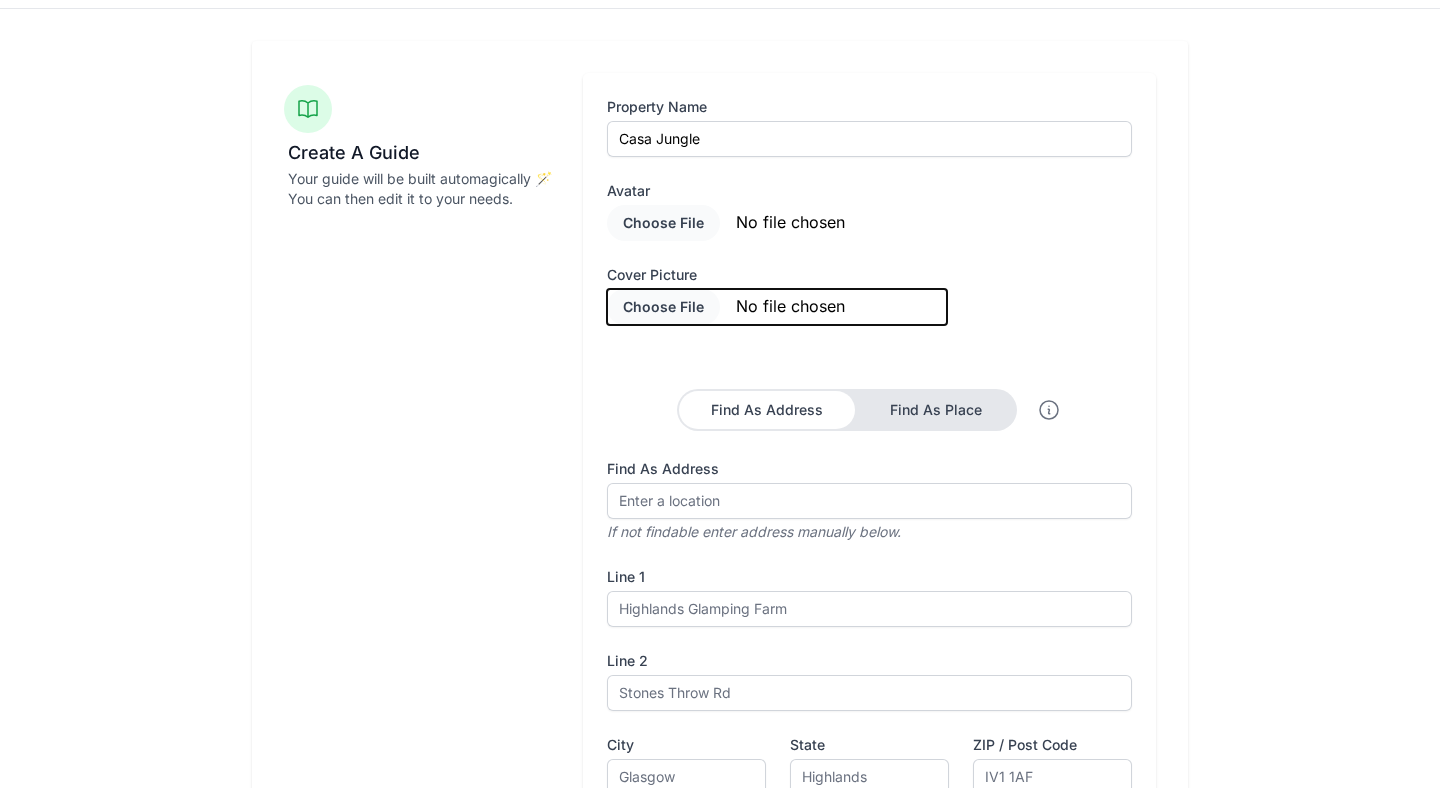 scroll, scrollTop: 106, scrollLeft: 0, axis: vertical 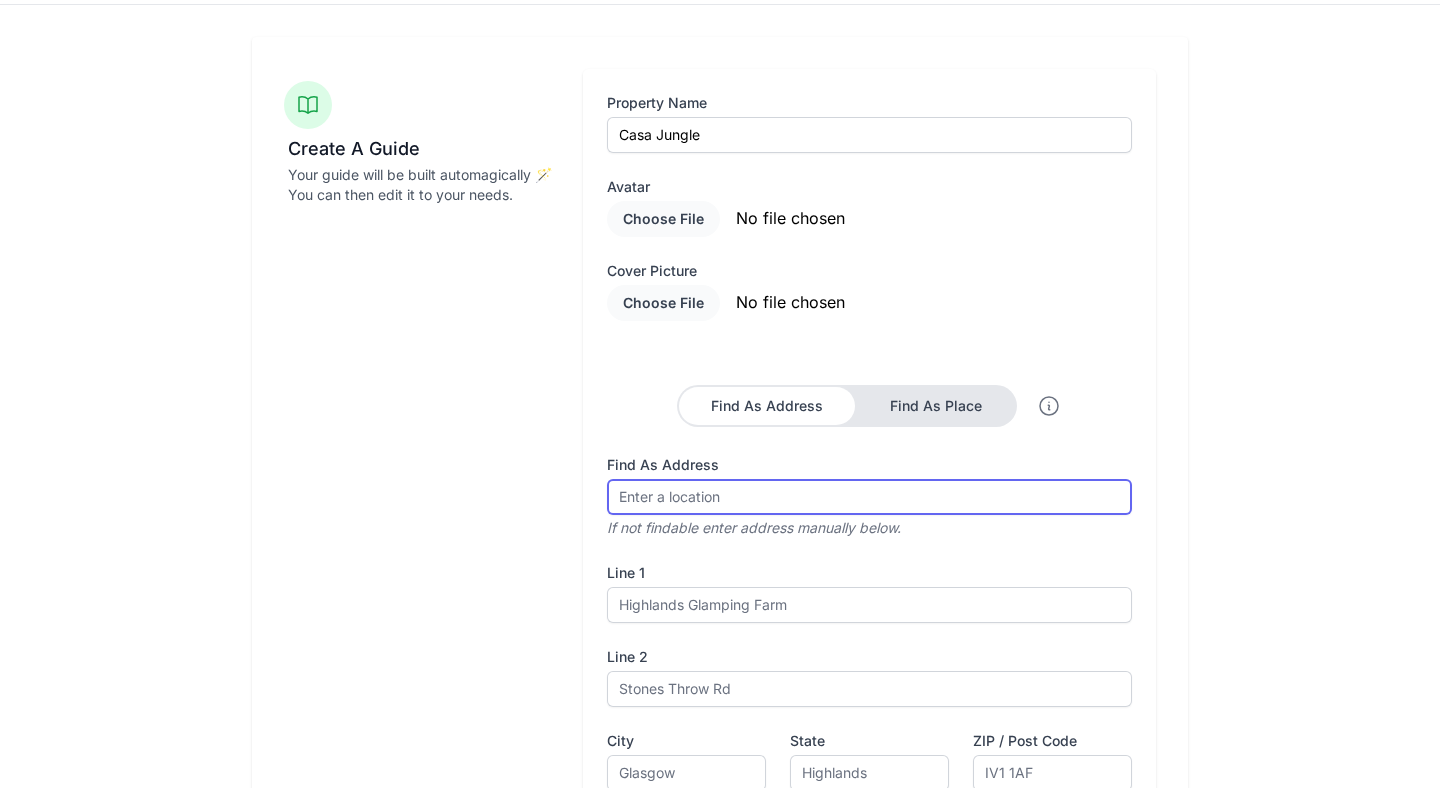 click on "Find As Address" at bounding box center [869, 497] 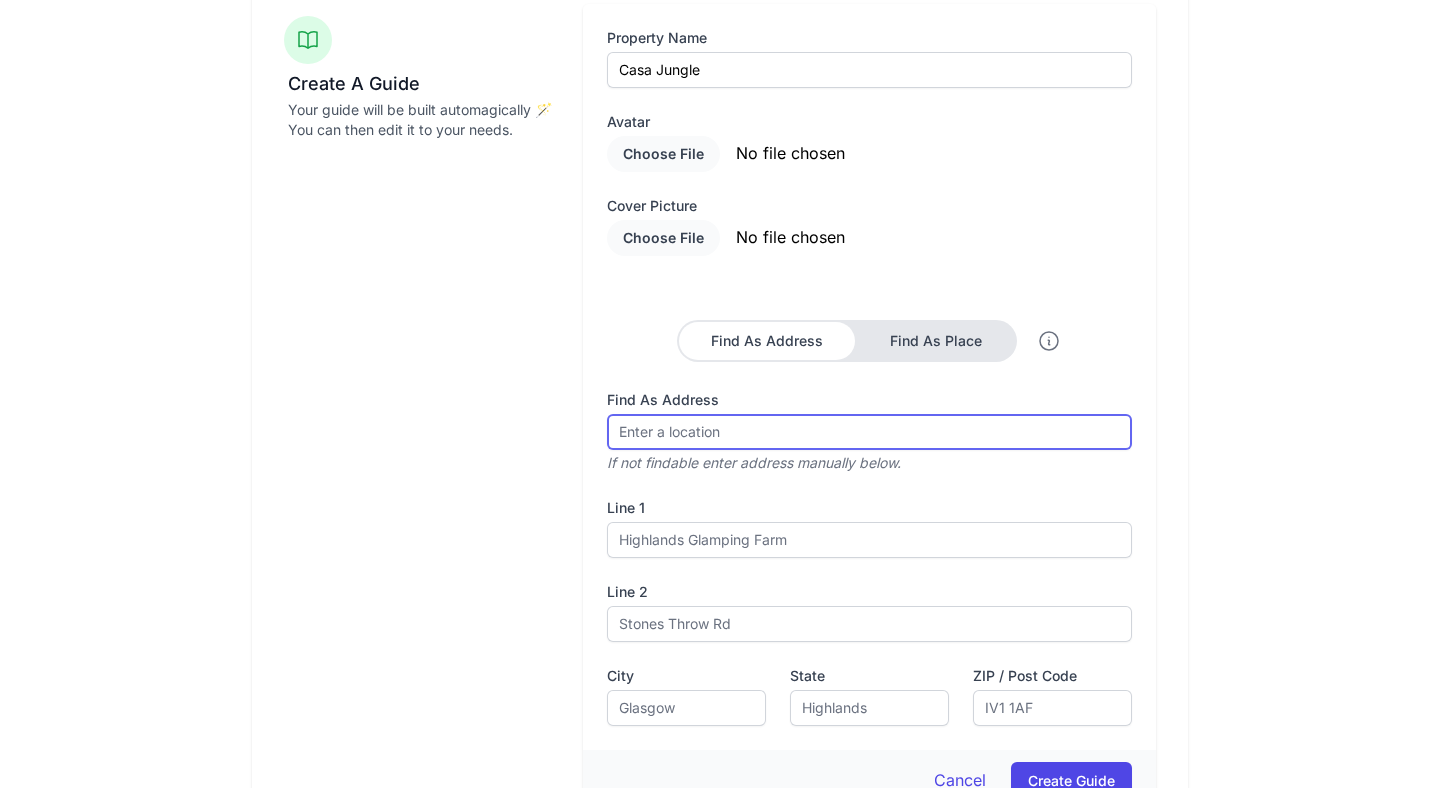 scroll, scrollTop: 175, scrollLeft: 0, axis: vertical 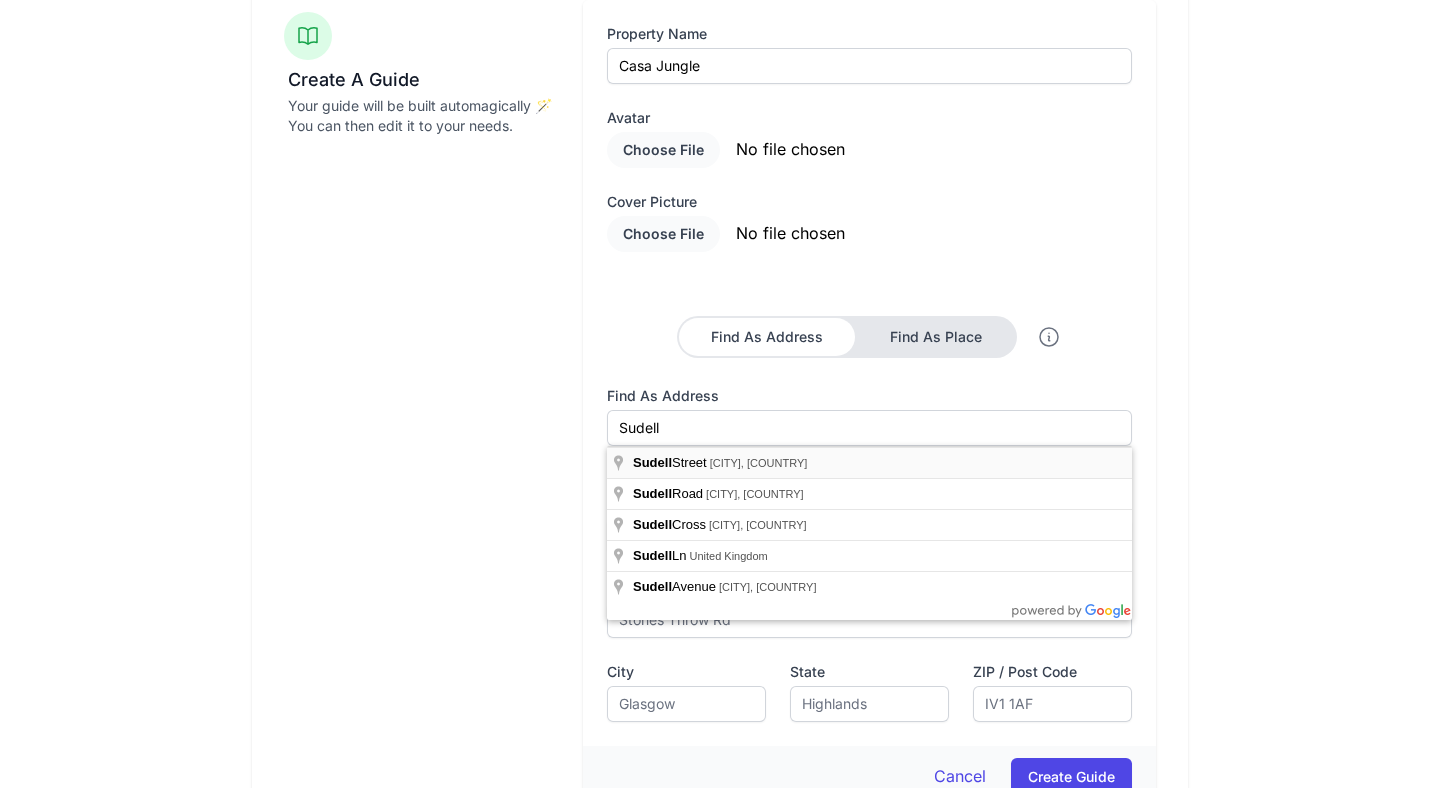 type on "Sudell Street, Manchester, UK" 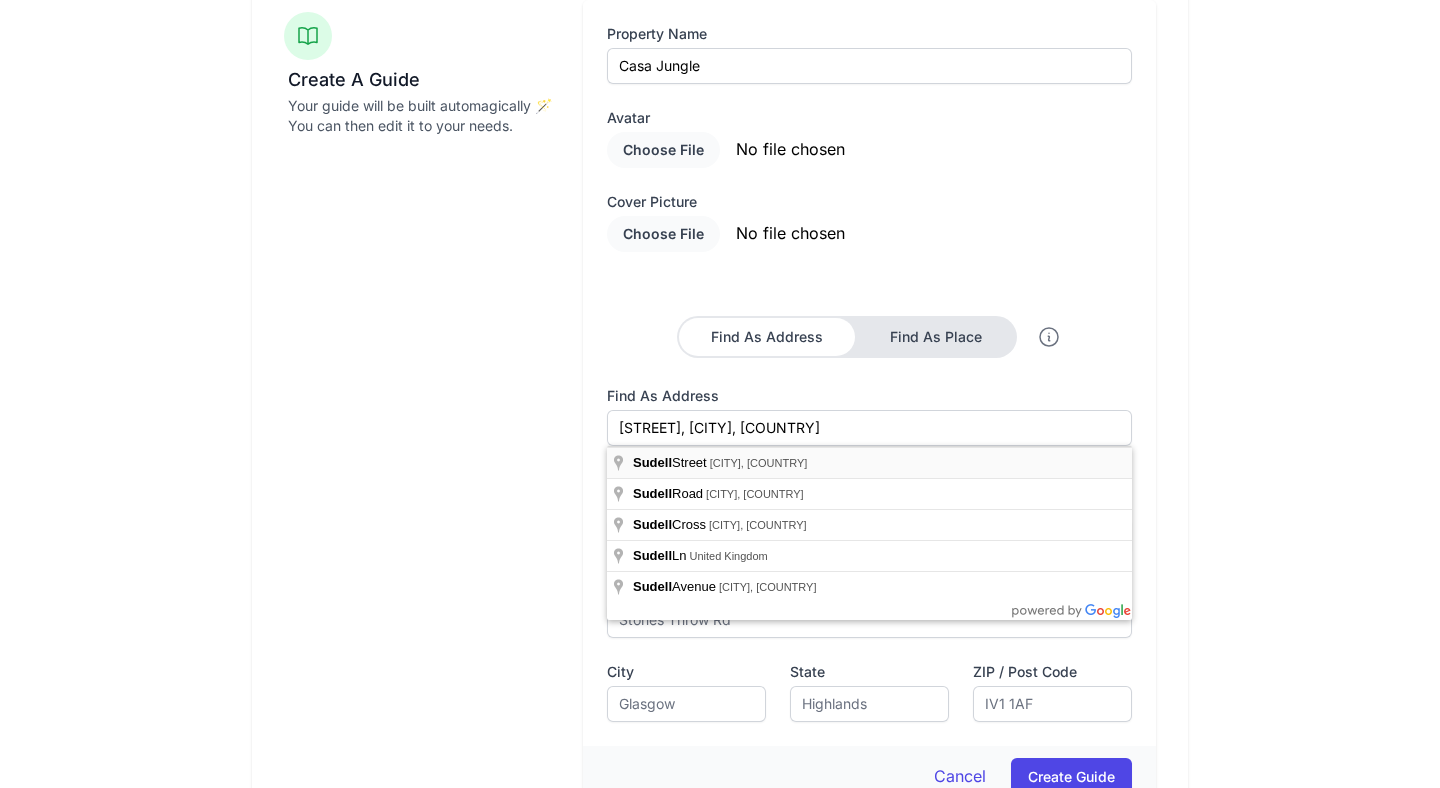 type on "Sudell St" 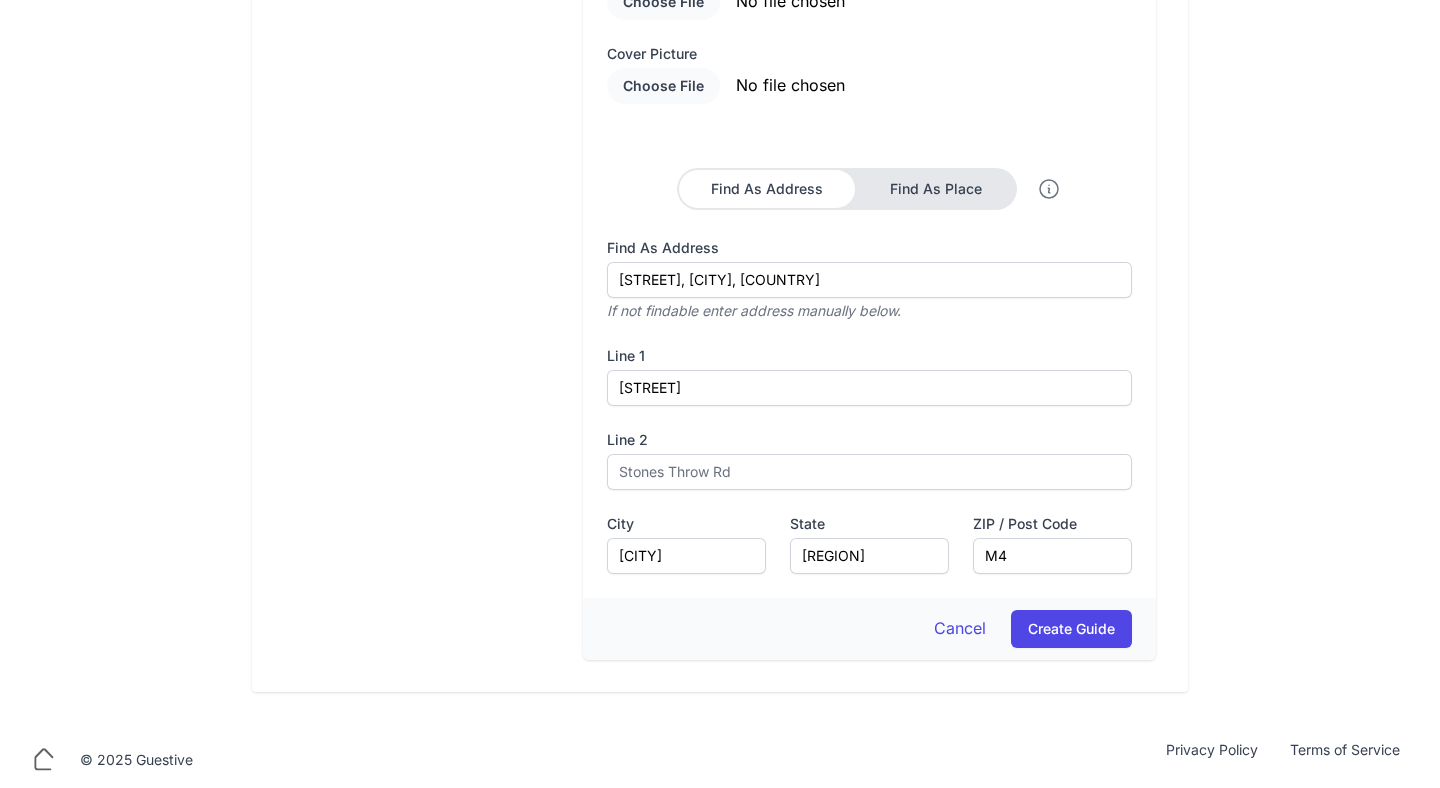 scroll, scrollTop: 331, scrollLeft: 0, axis: vertical 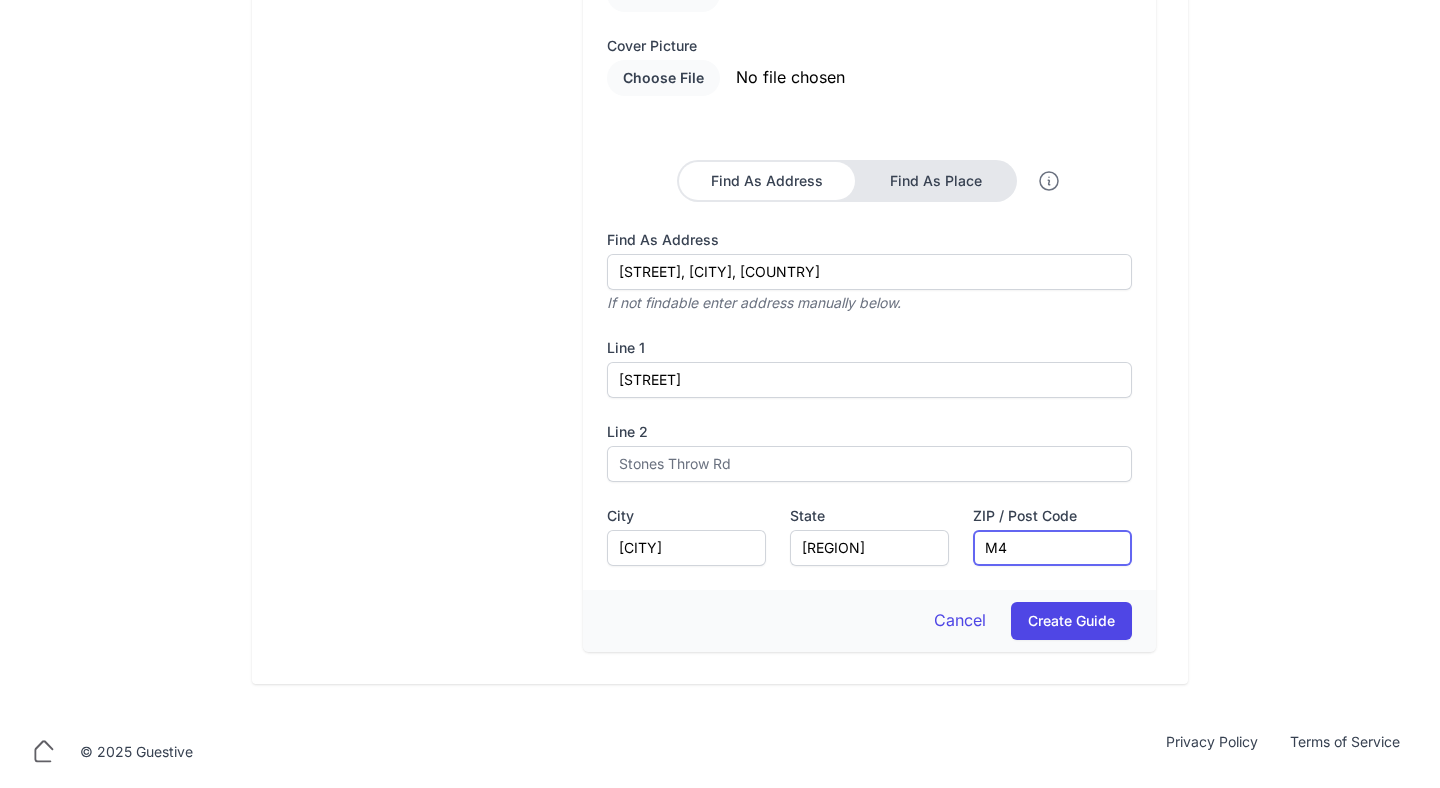 click on "M4" at bounding box center [1052, 548] 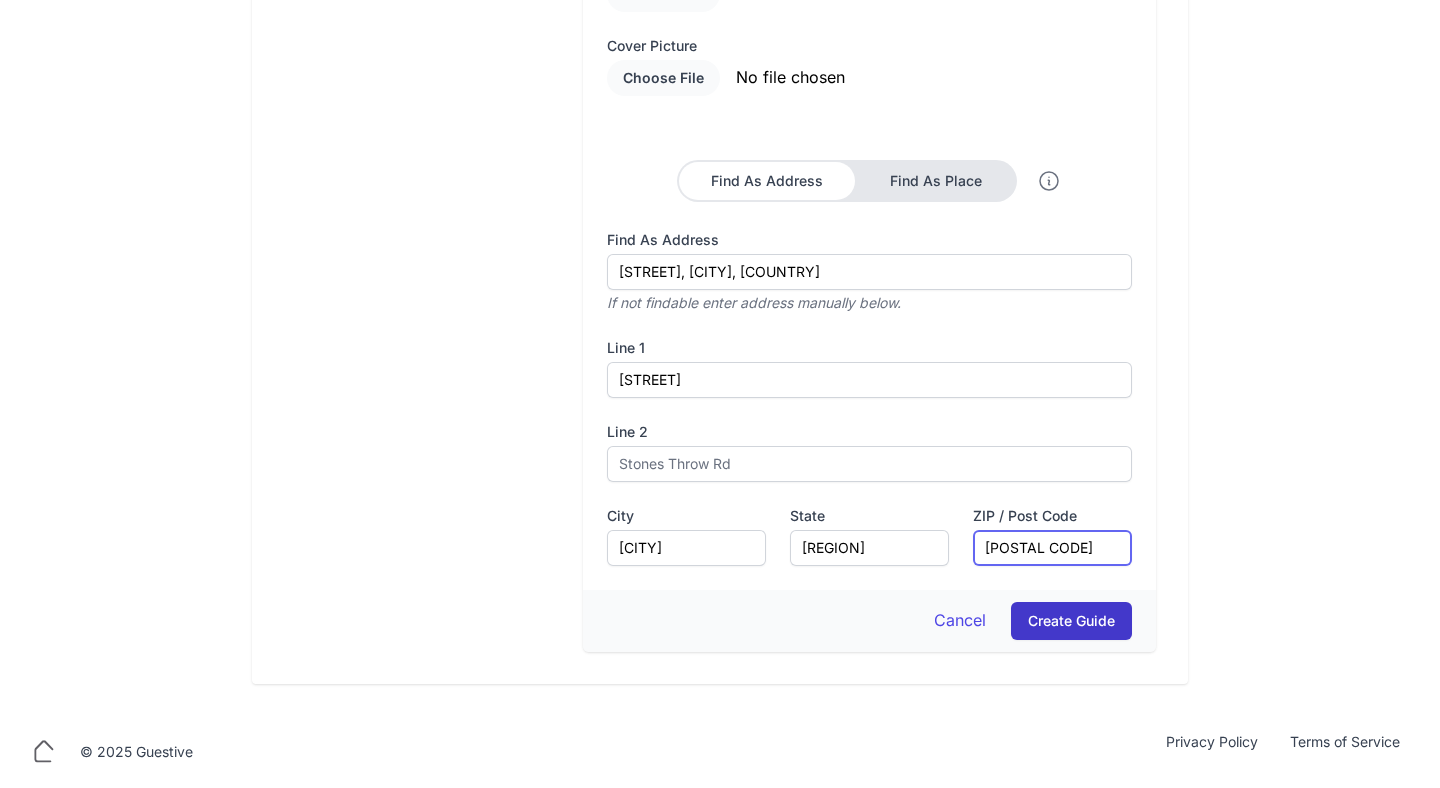 type on "M44GX" 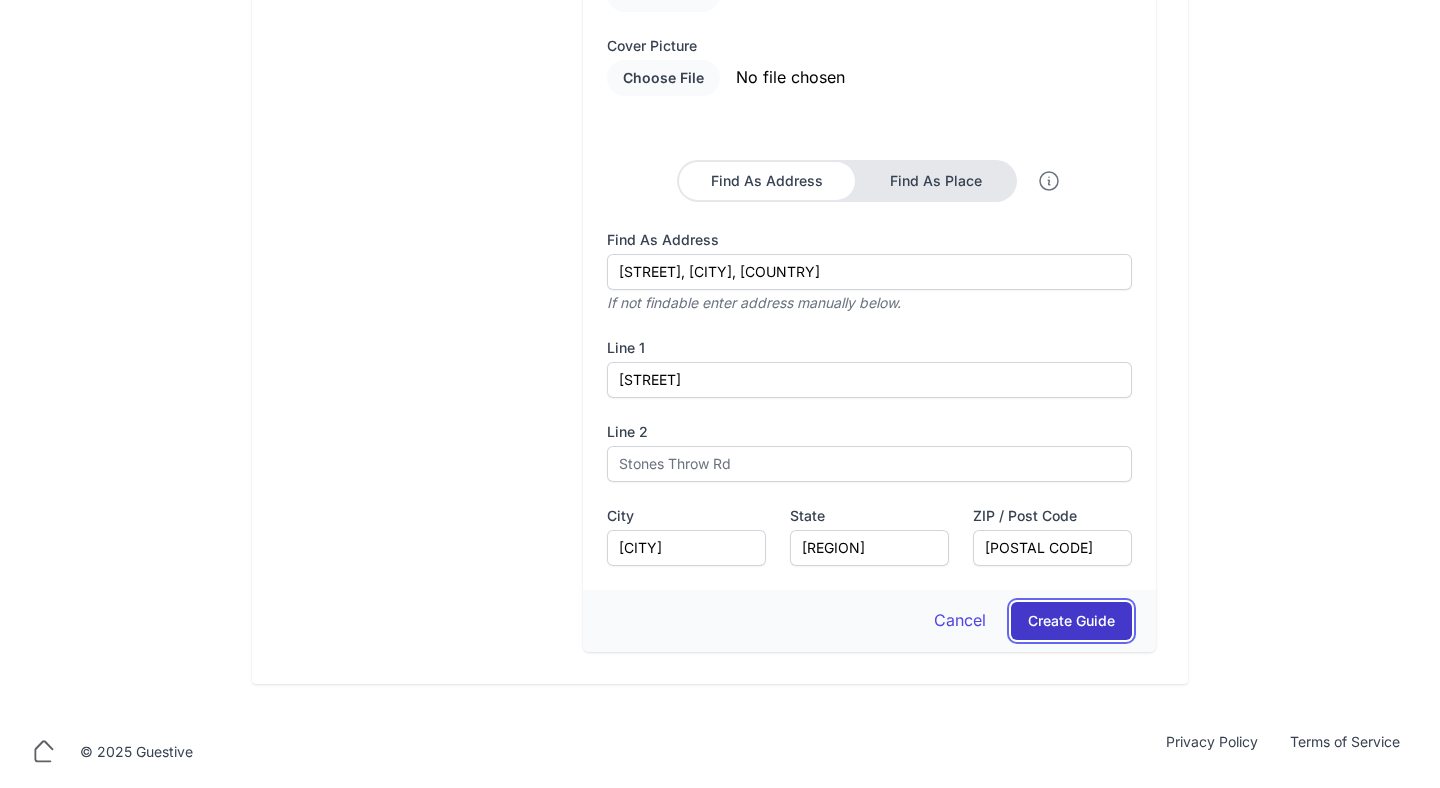 click on "Create Guide" at bounding box center (1071, 621) 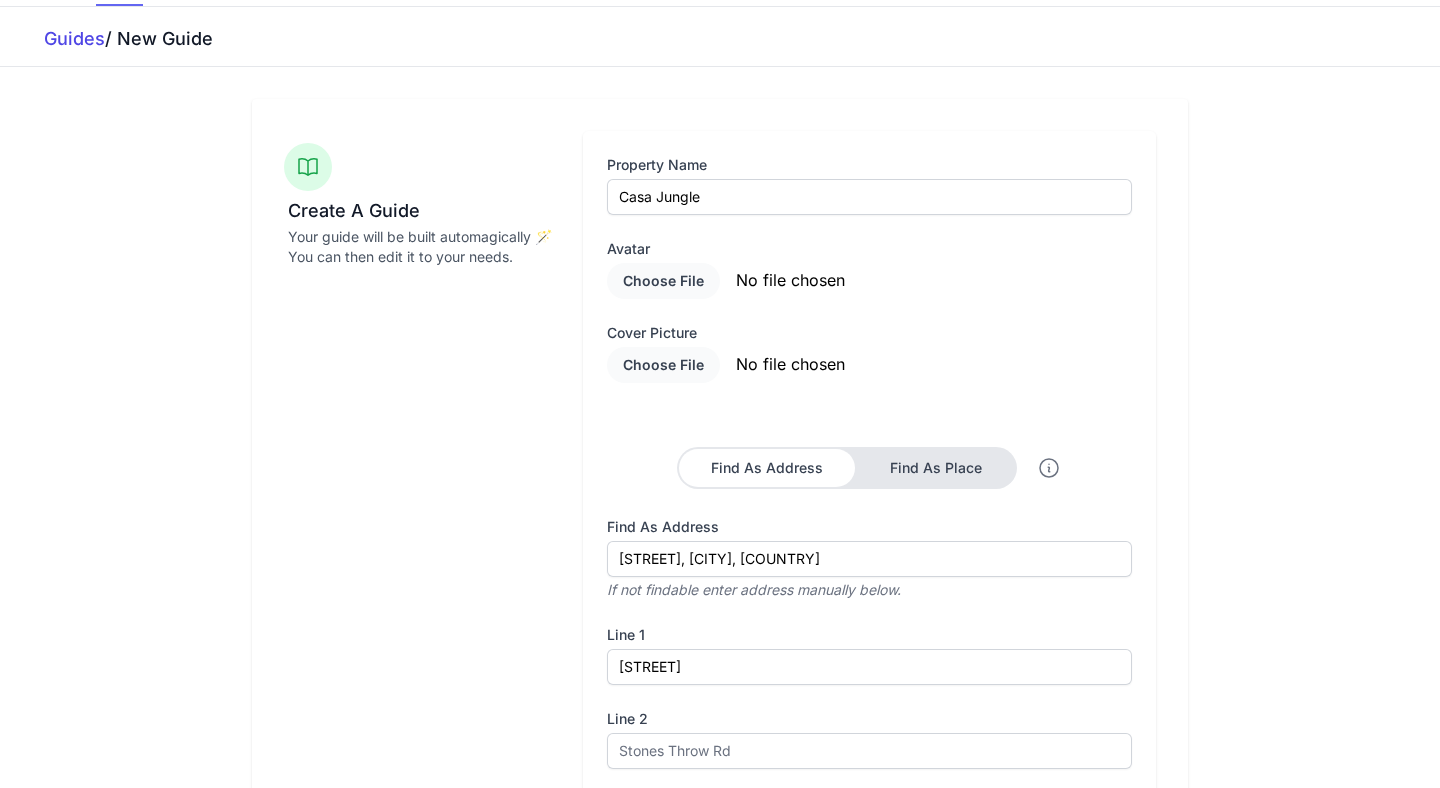 scroll, scrollTop: 0, scrollLeft: 0, axis: both 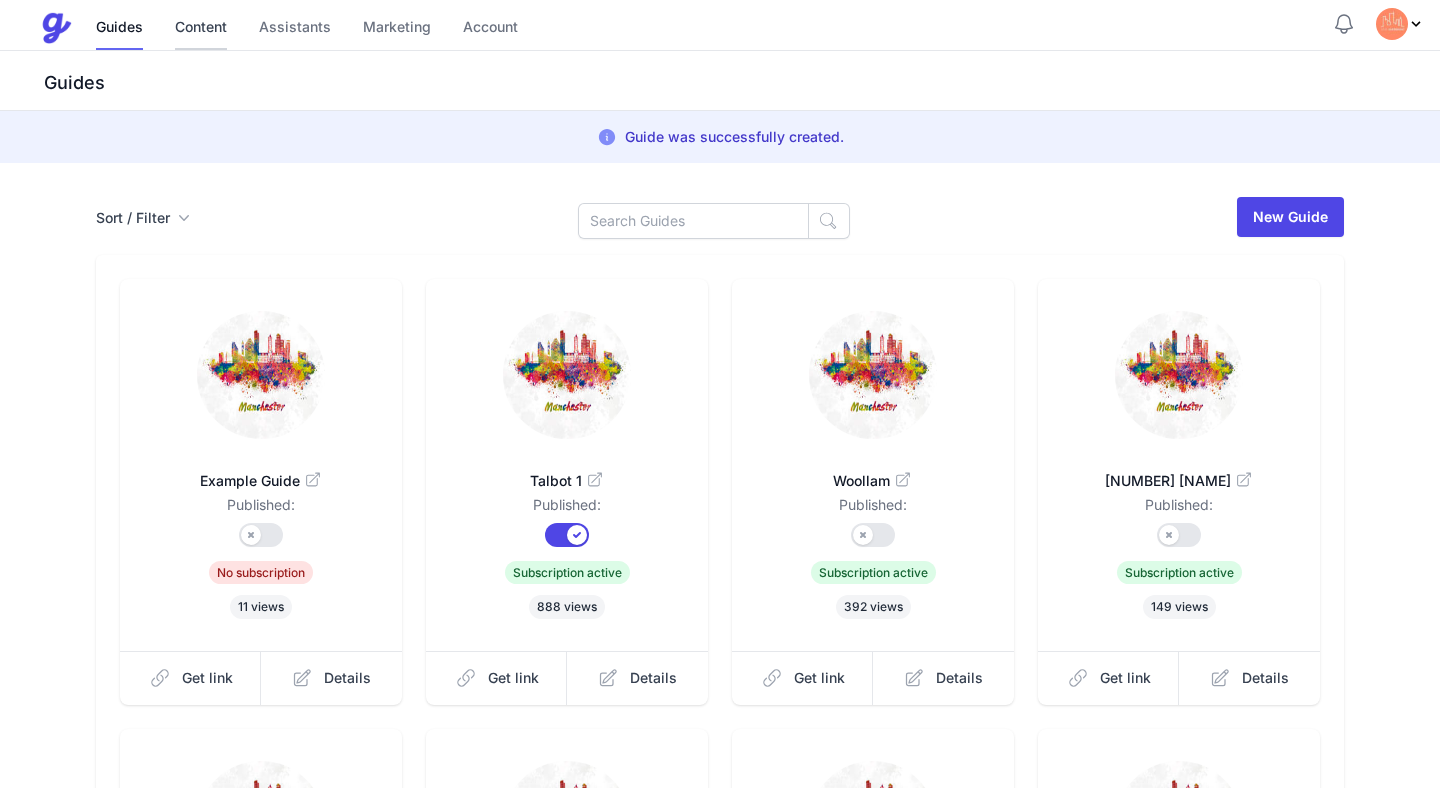 click on "Content" at bounding box center [201, 28] 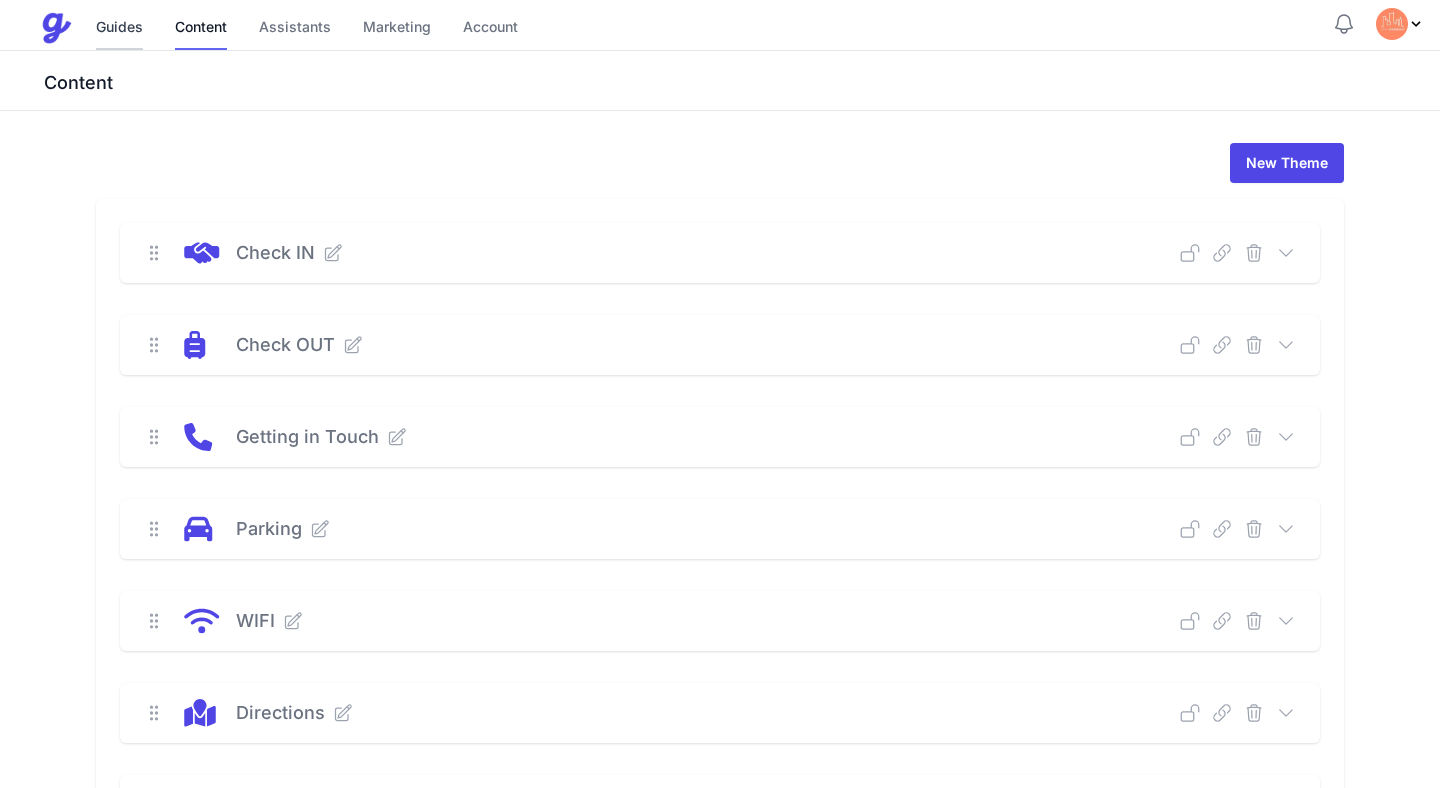 click on "Guides" at bounding box center [119, 28] 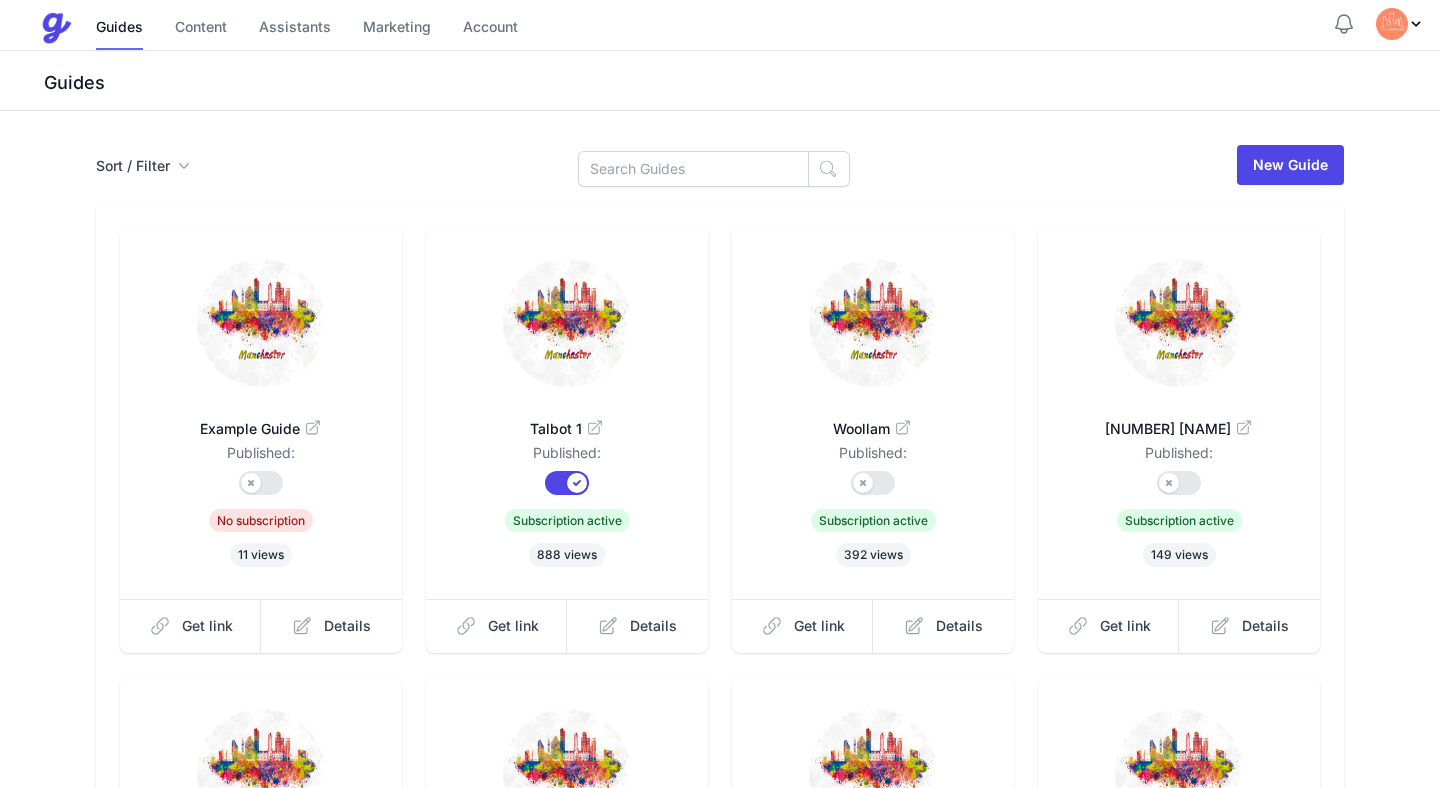 click on "Sort / Filter
Sort
Name
Created
Unsorted
All
Published
Unpublished
Archived
New Guide" at bounding box center (720, 165) 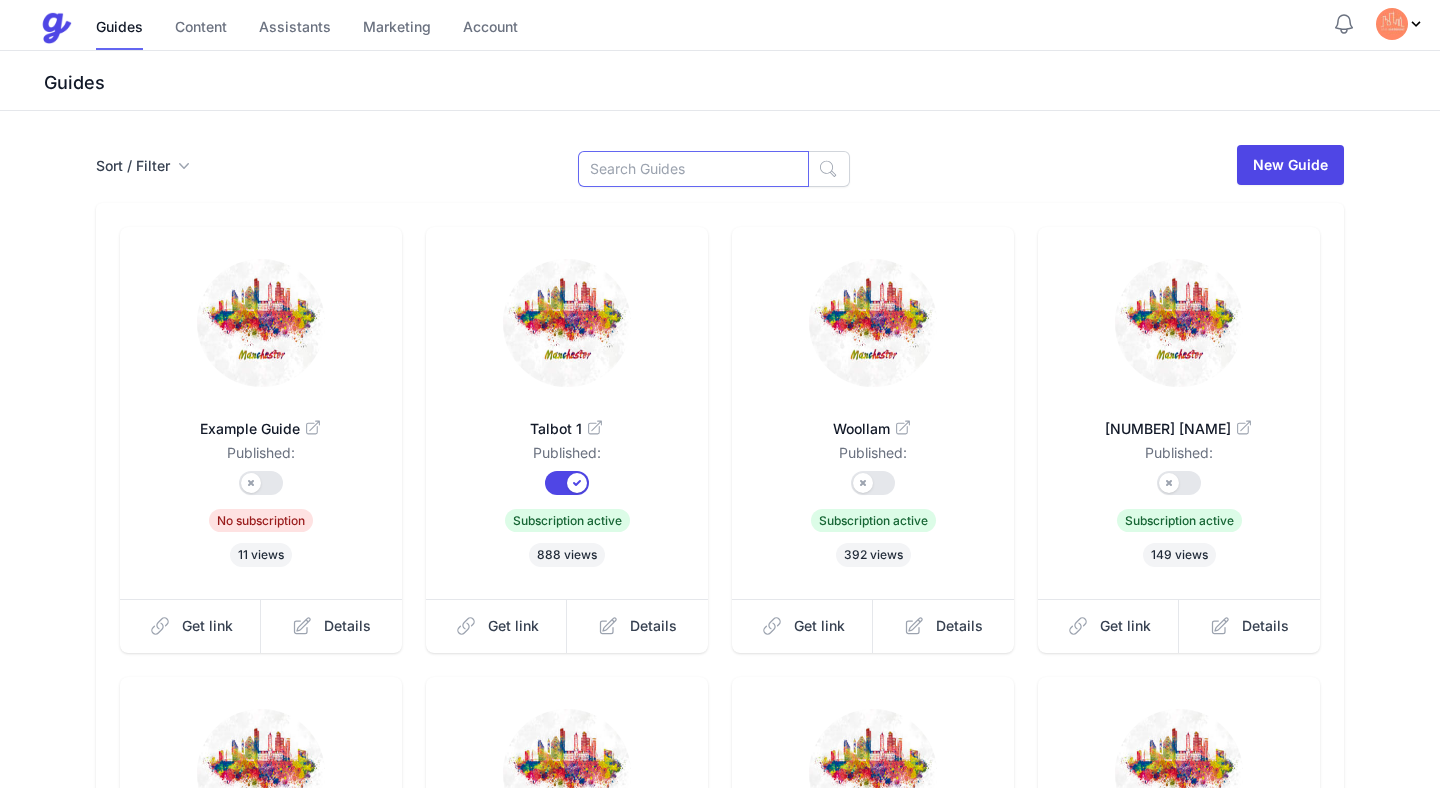 click at bounding box center [693, 169] 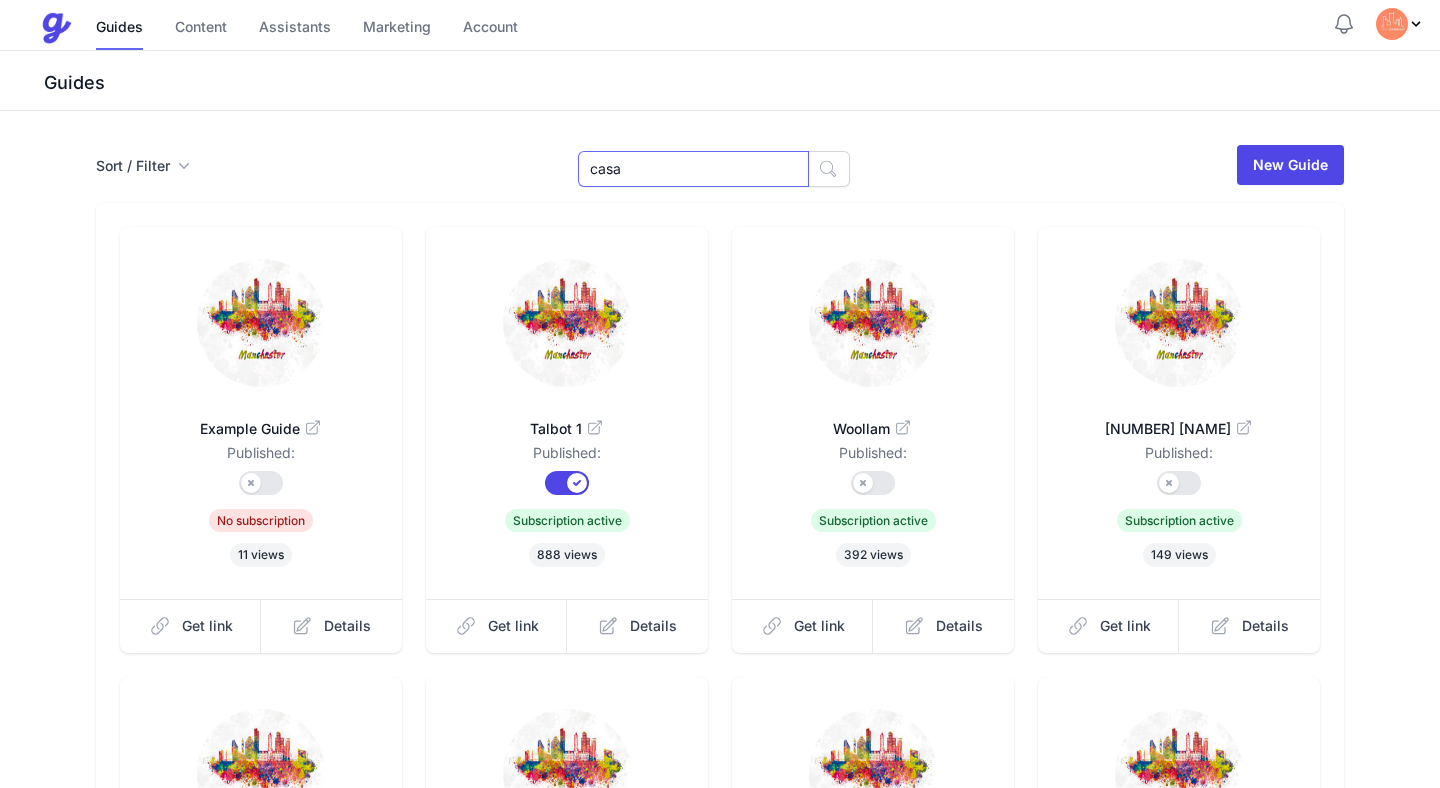 type on "casa" 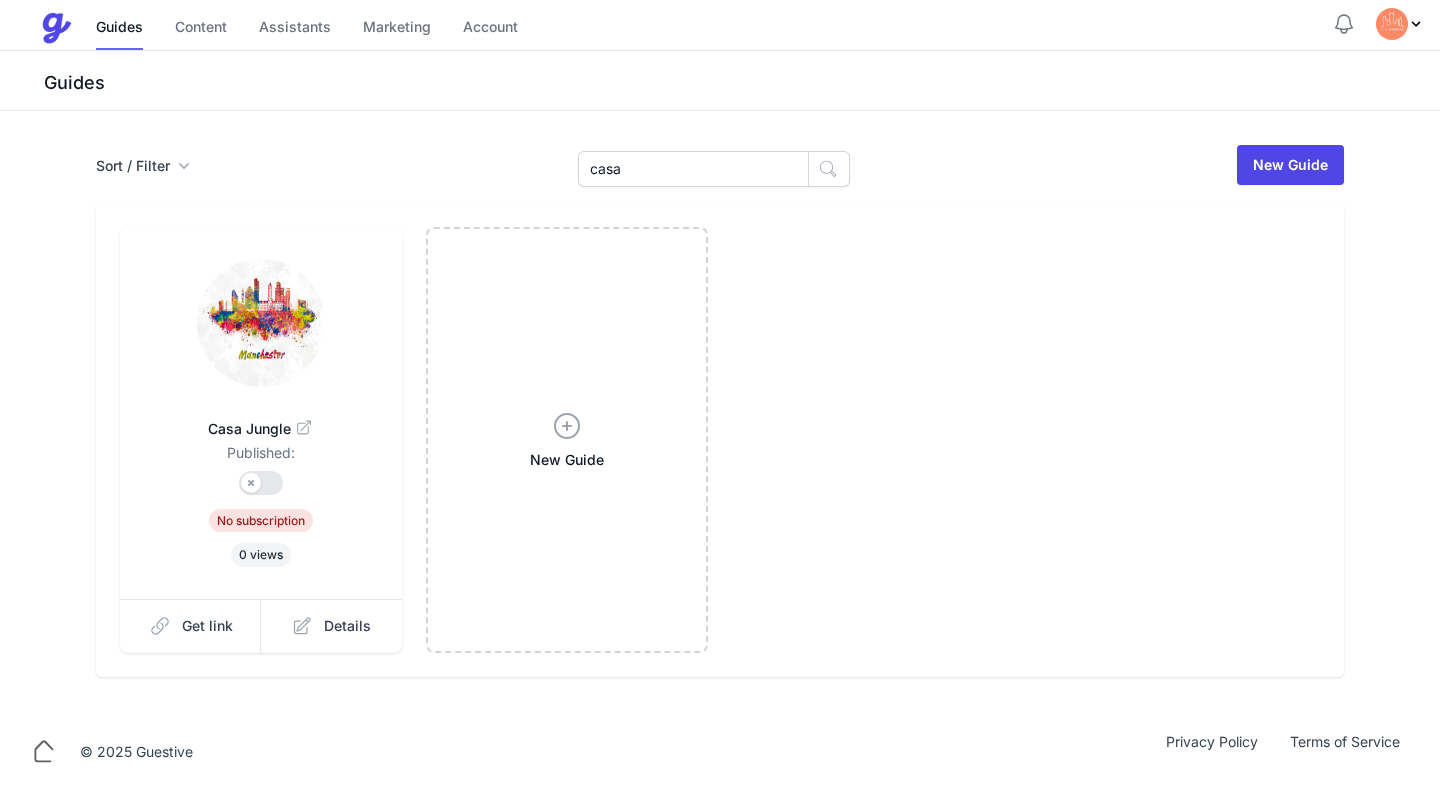 scroll, scrollTop: 0, scrollLeft: 0, axis: both 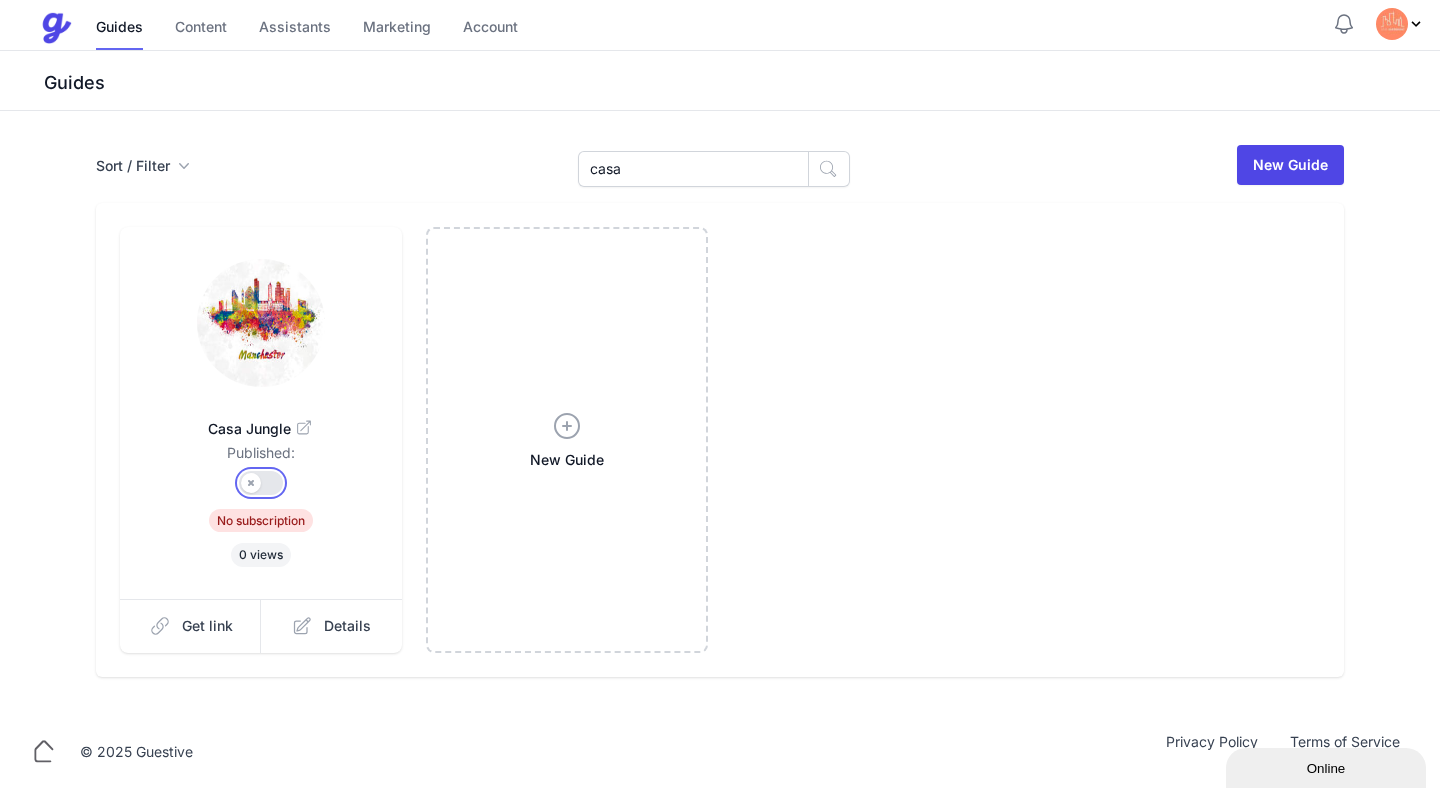 click on "Published?" at bounding box center (261, 483) 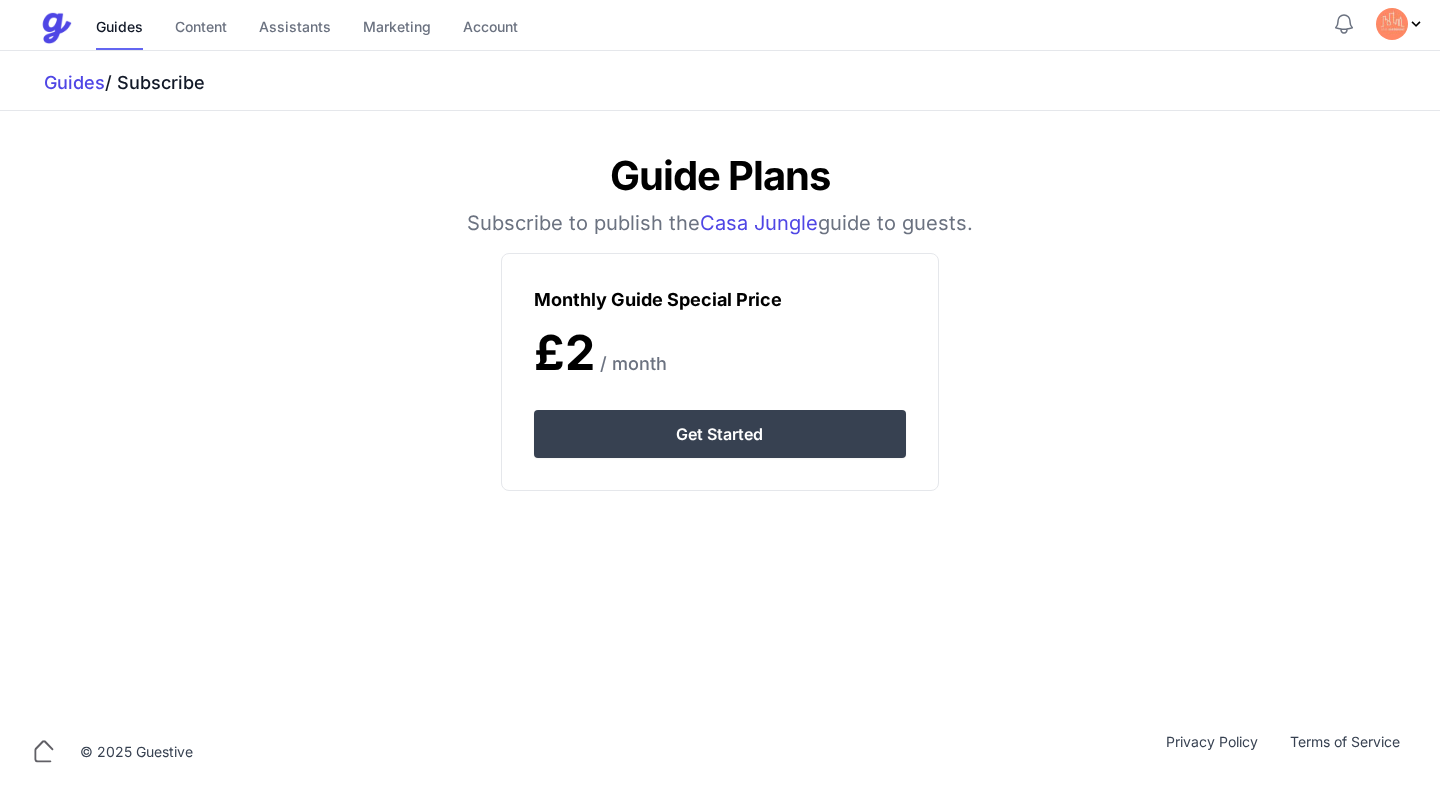 scroll, scrollTop: 0, scrollLeft: 0, axis: both 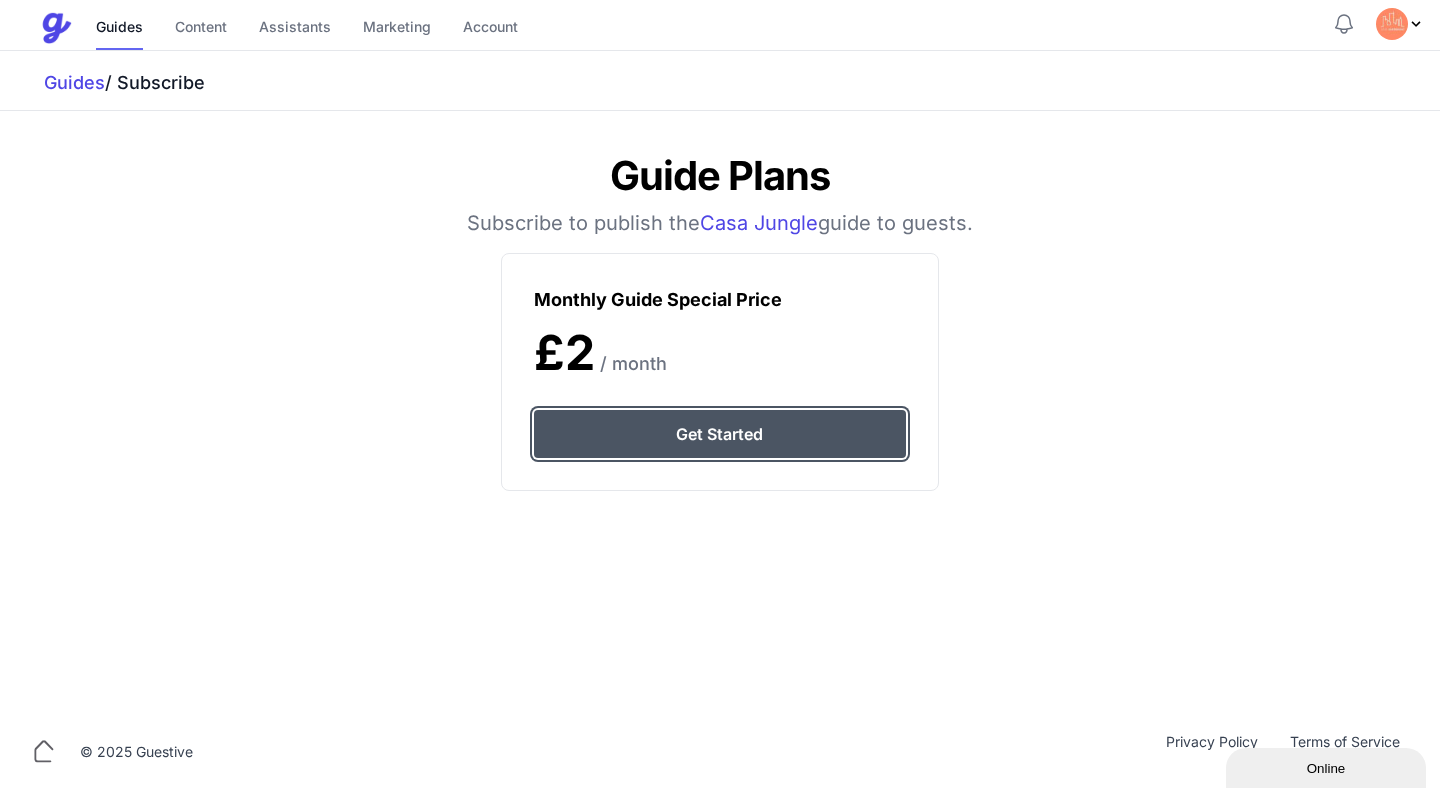 click on "Get Started" at bounding box center [719, 434] 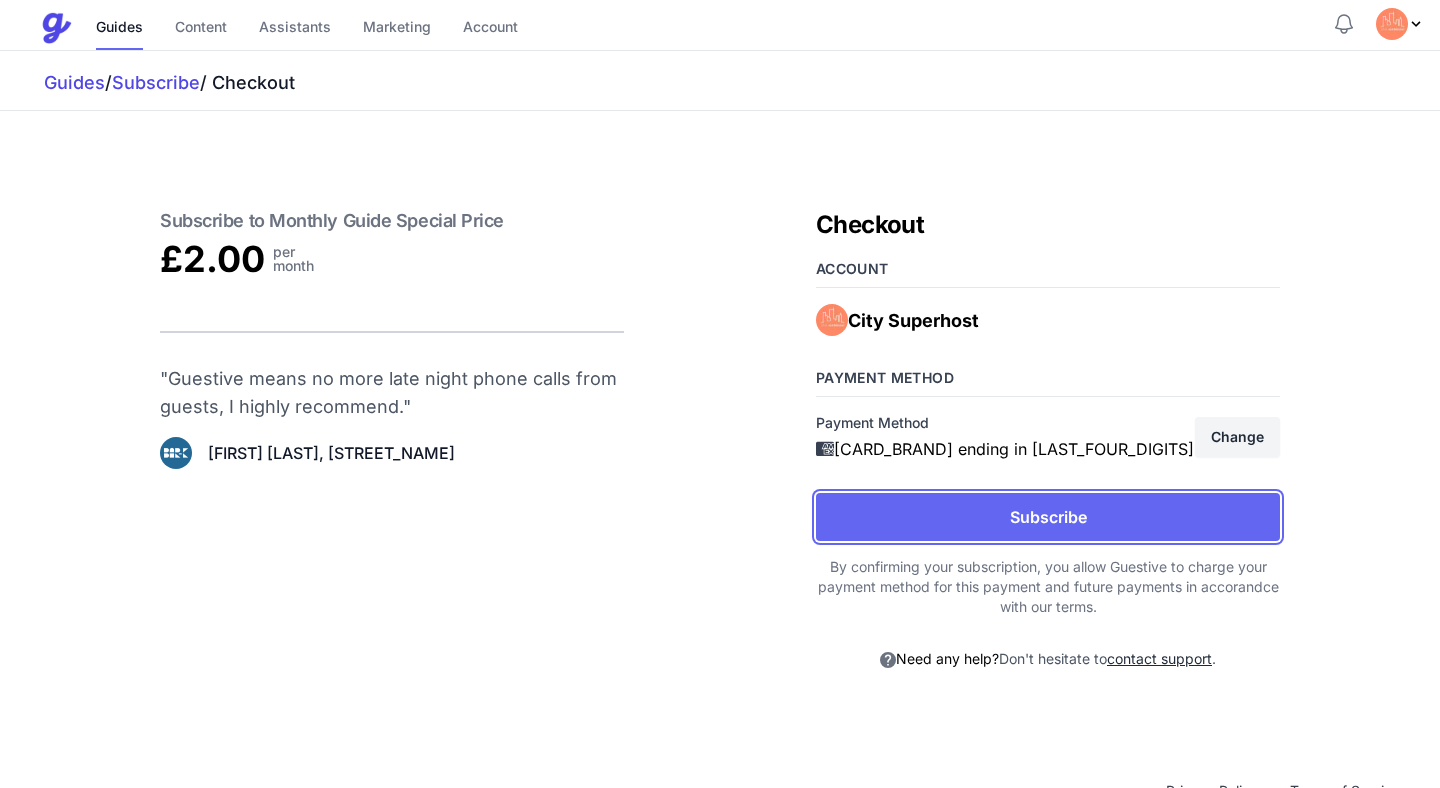 click on "Subscribe" at bounding box center (1048, 517) 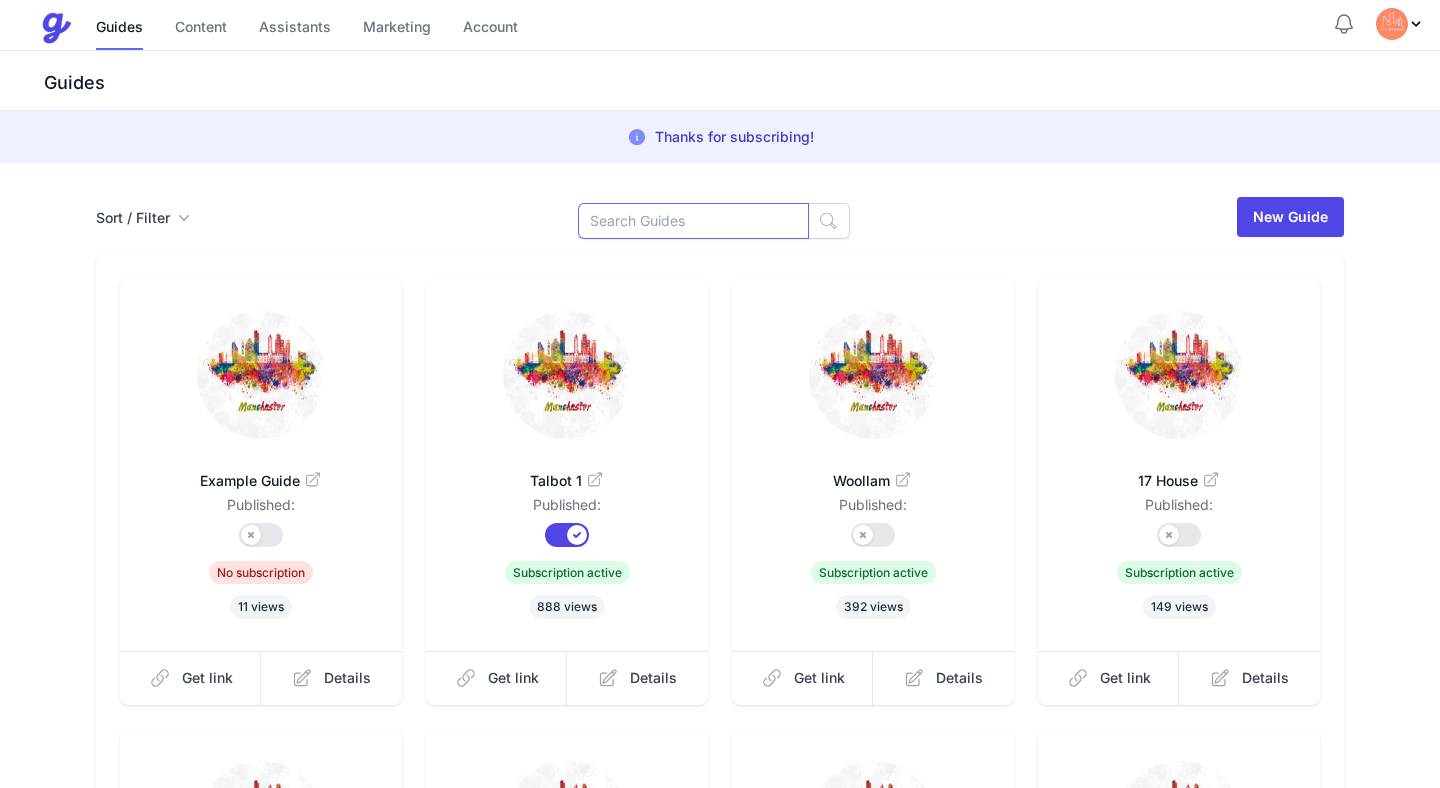 click at bounding box center (693, 221) 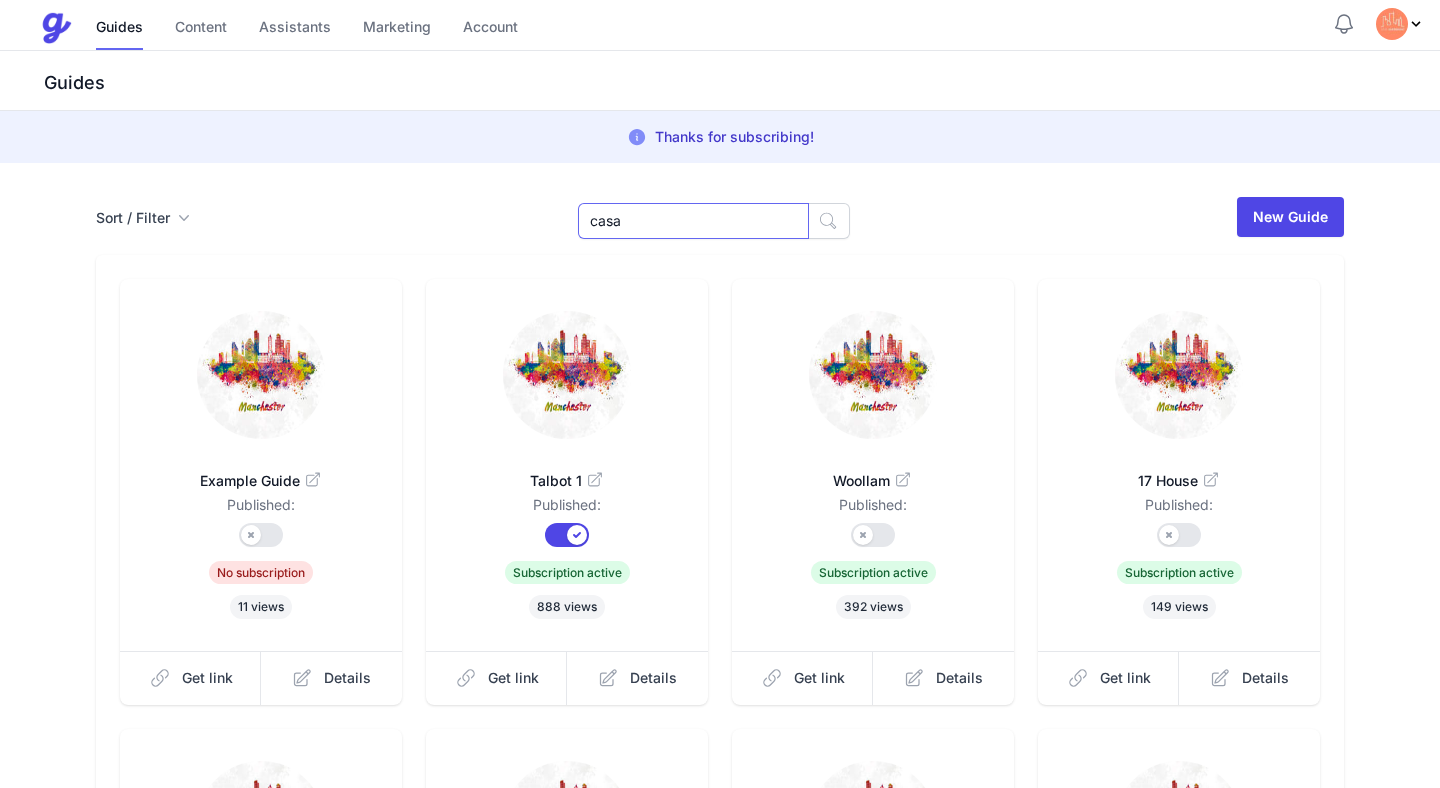 type on "casa" 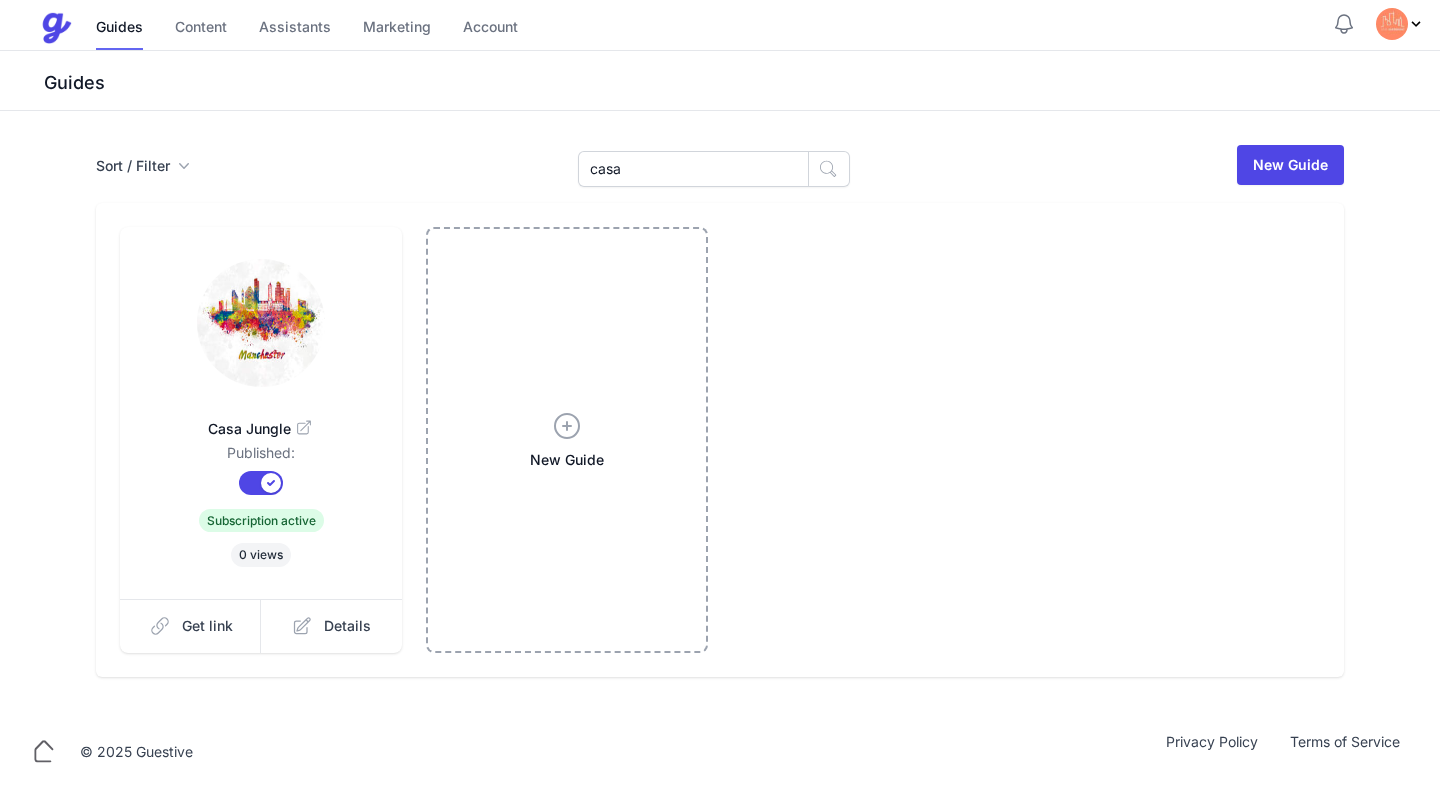 scroll, scrollTop: 0, scrollLeft: 0, axis: both 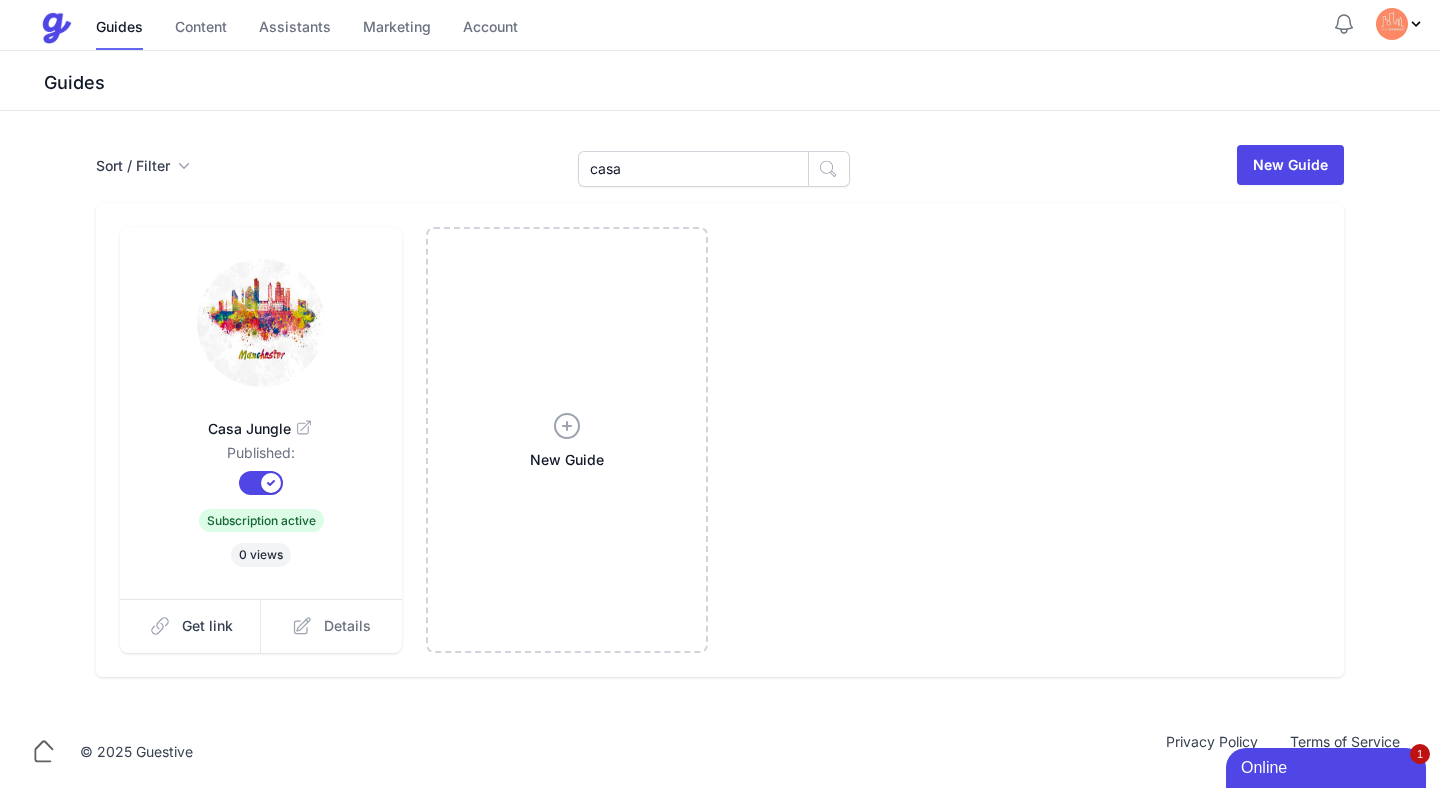 click on "Details" at bounding box center (347, 626) 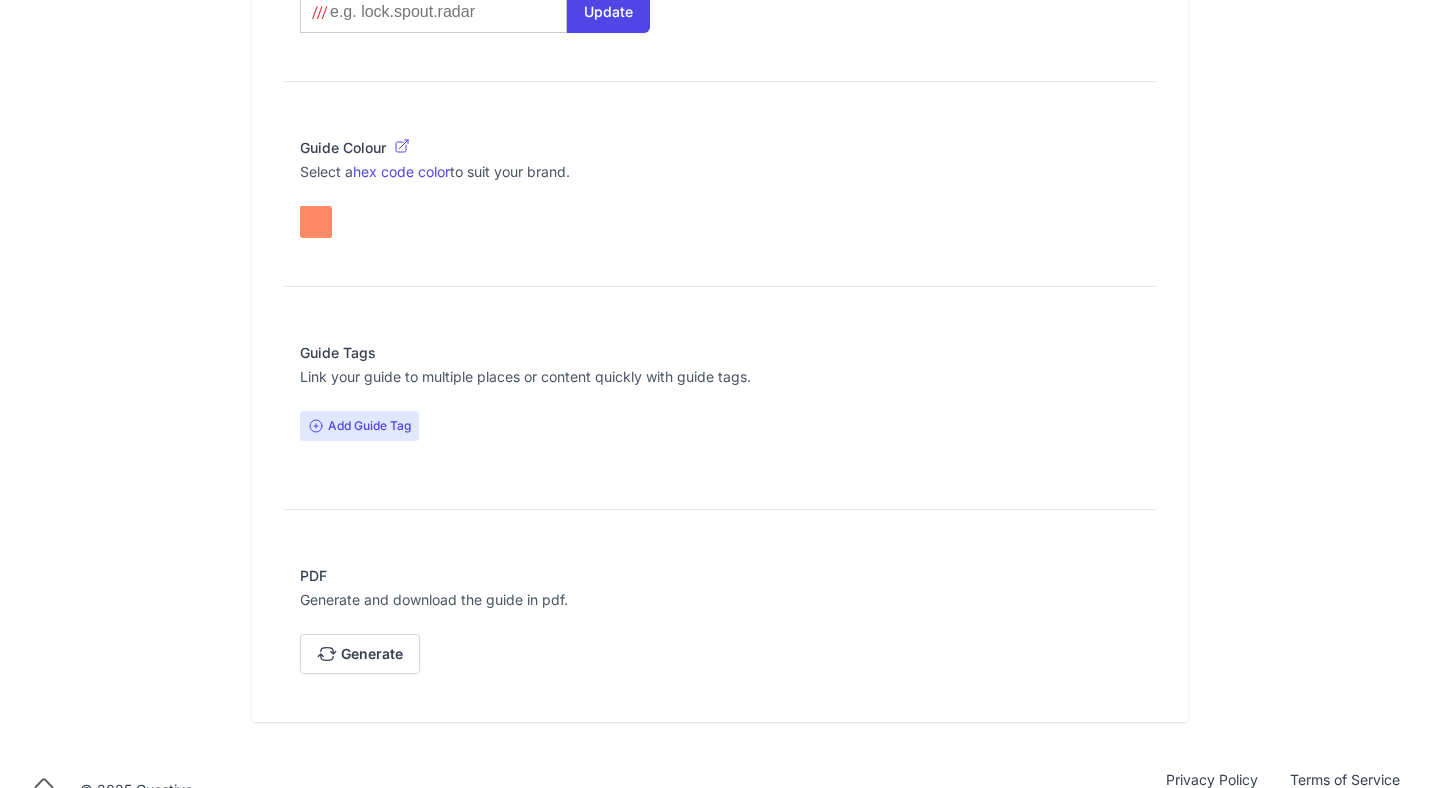 scroll, scrollTop: 1624, scrollLeft: 0, axis: vertical 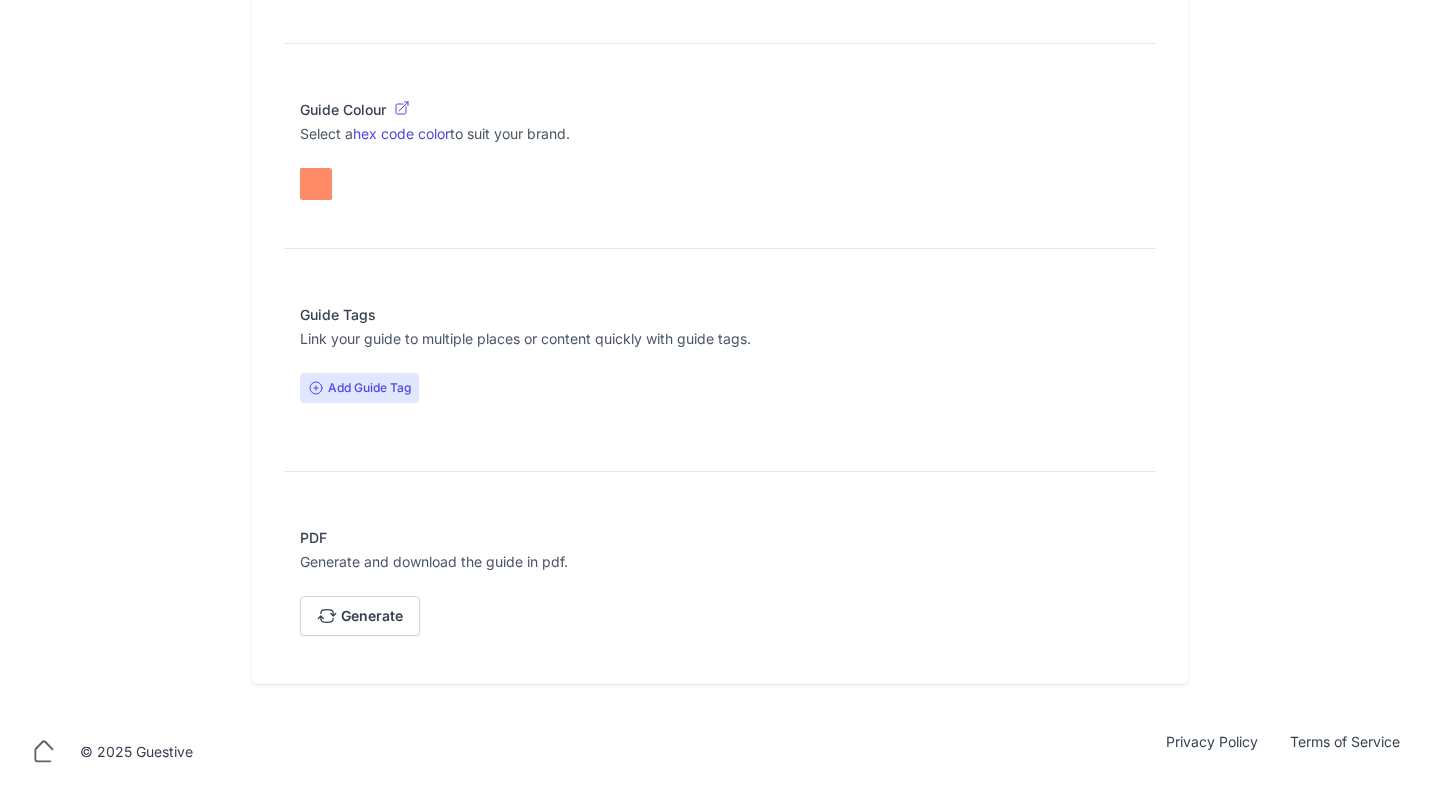 click on "Add Guide Tag" at bounding box center [359, 388] 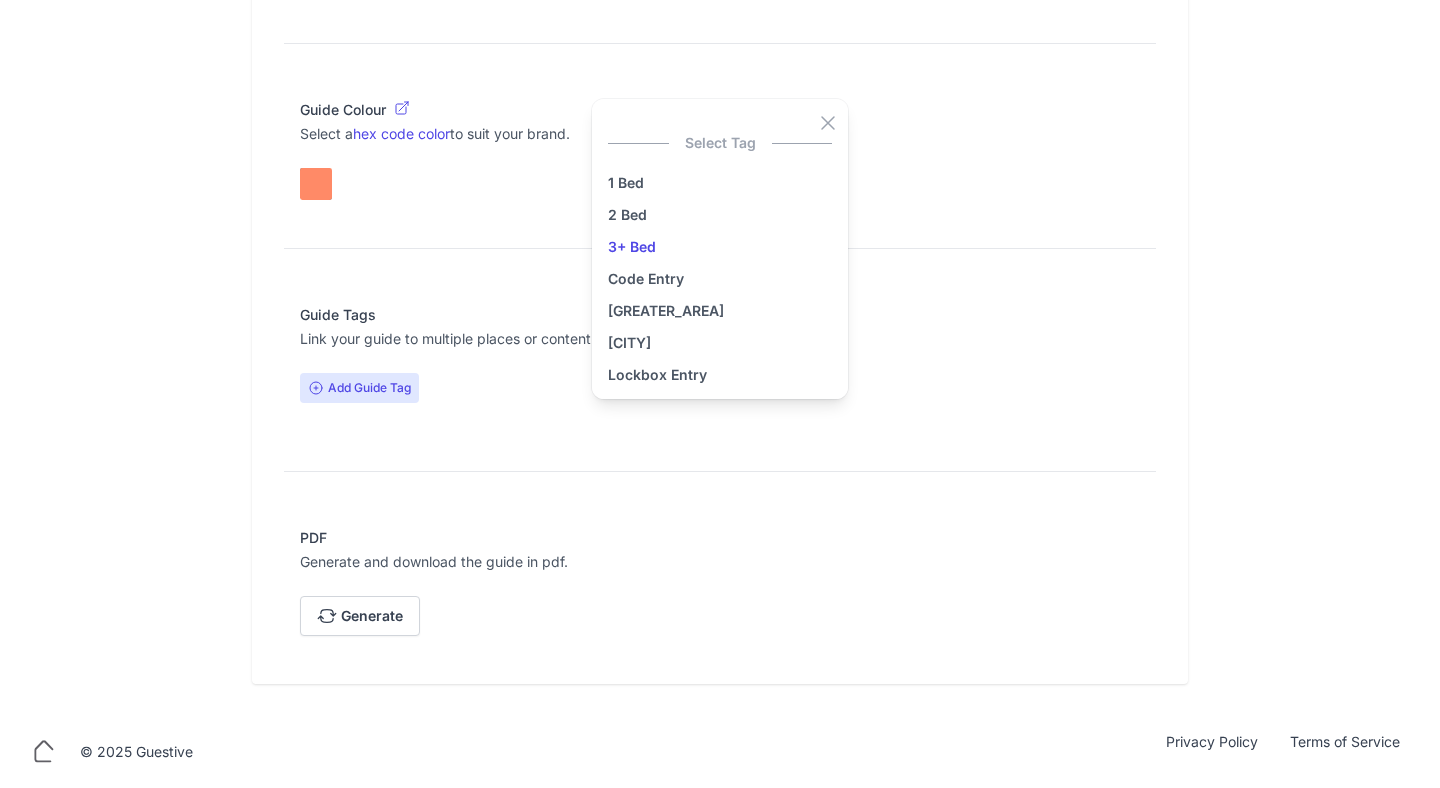 click on "3+ Bed" at bounding box center (720, 247) 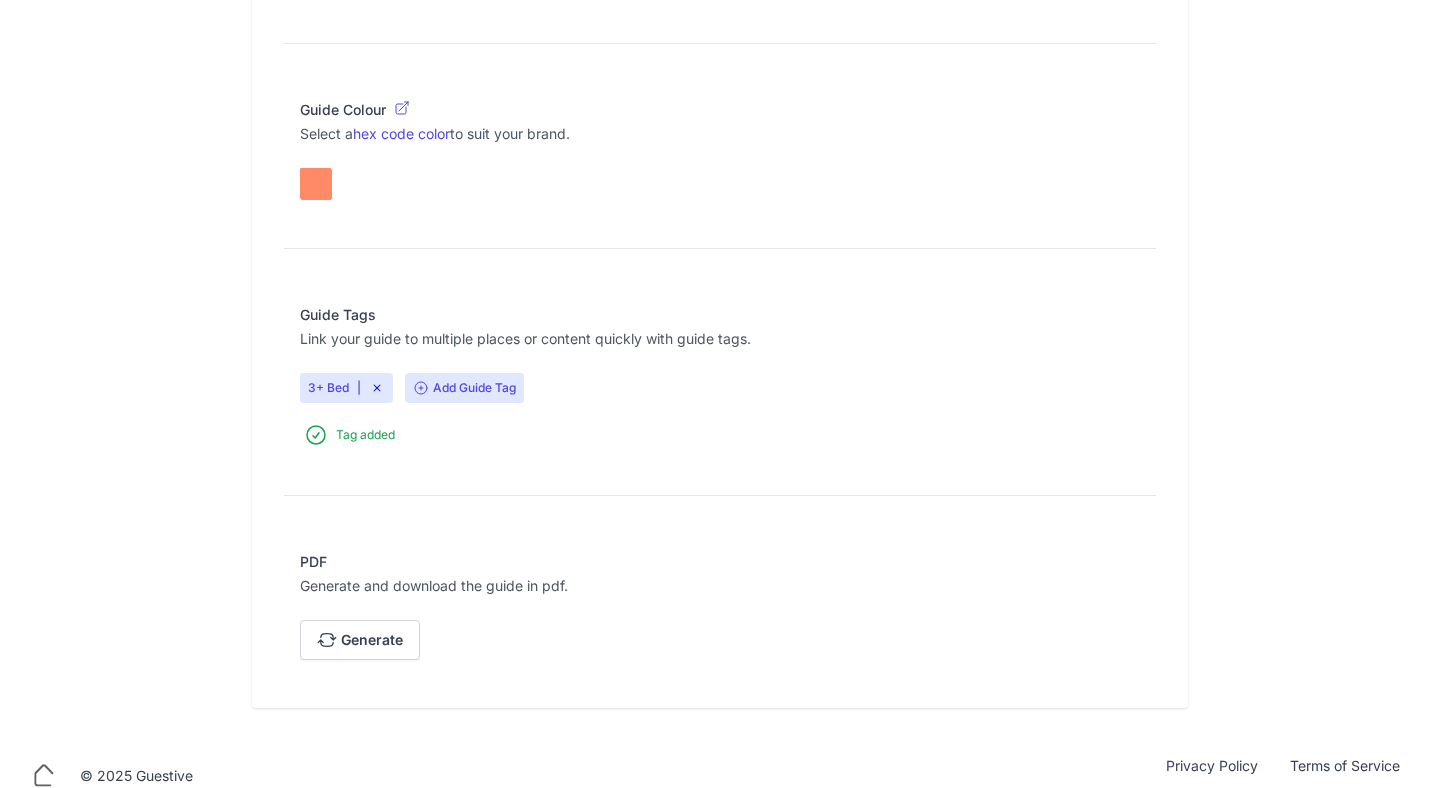 click on "Add Guide Tag" at bounding box center [464, 388] 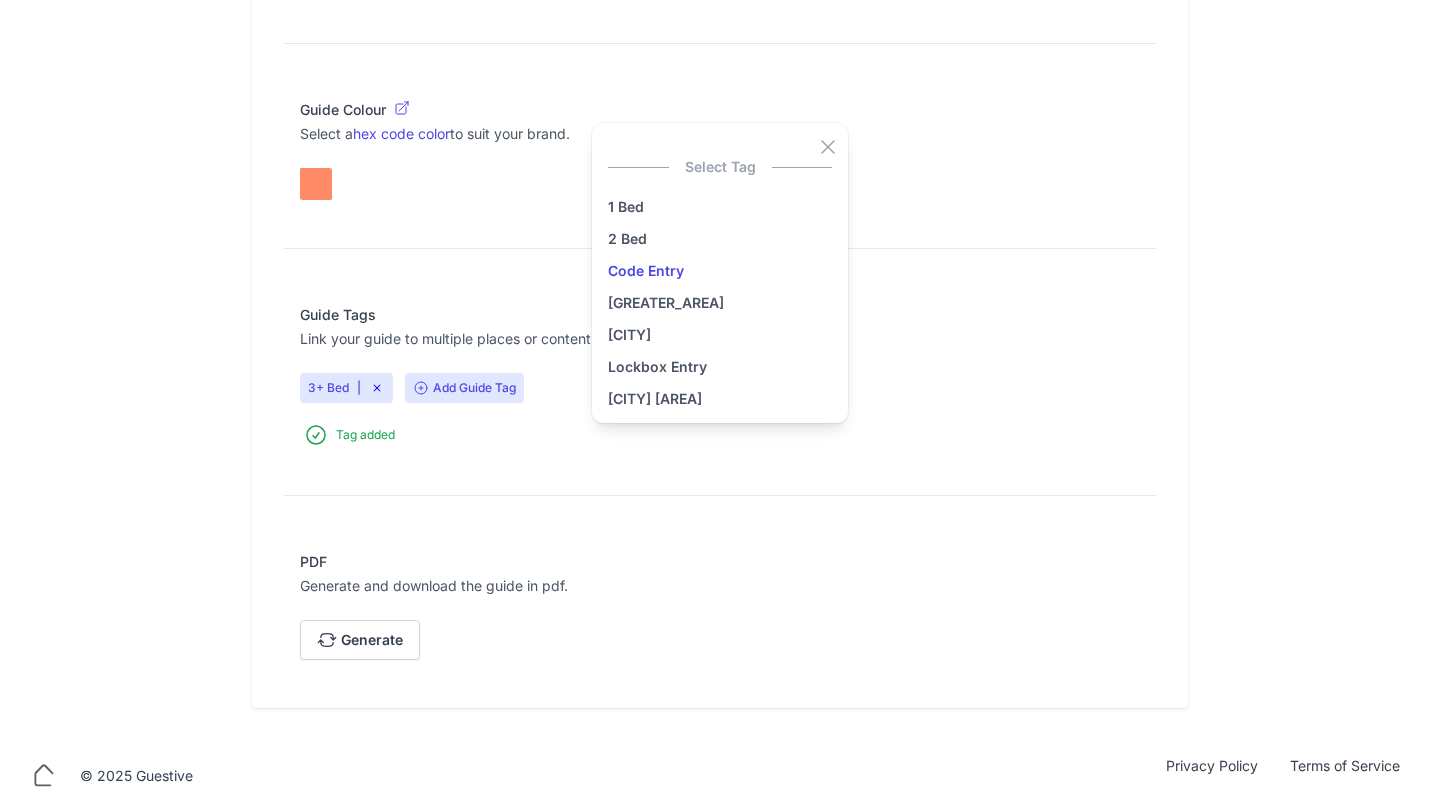 click on "Code Entry" at bounding box center [720, 271] 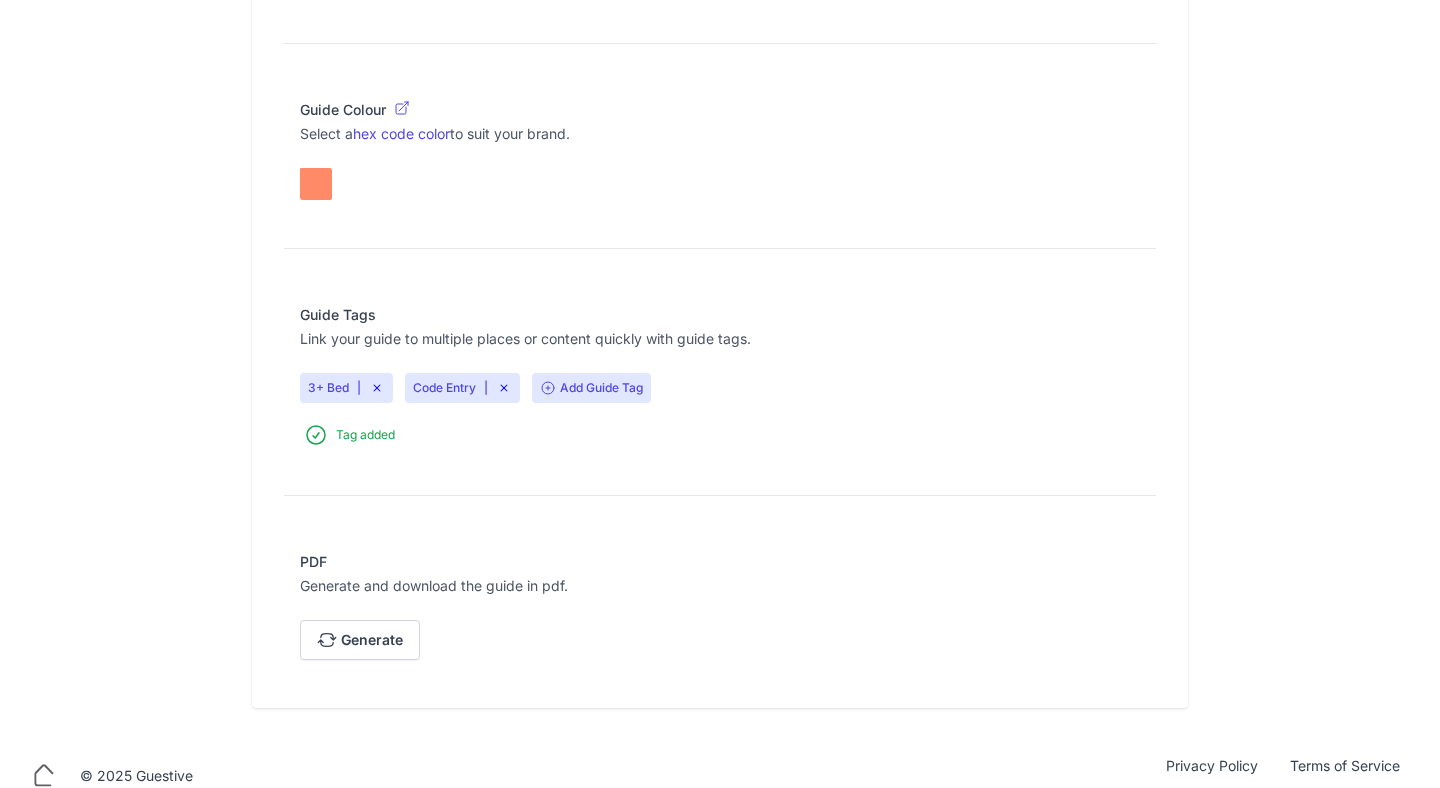 click on "Add Guide Tag" at bounding box center (591, 388) 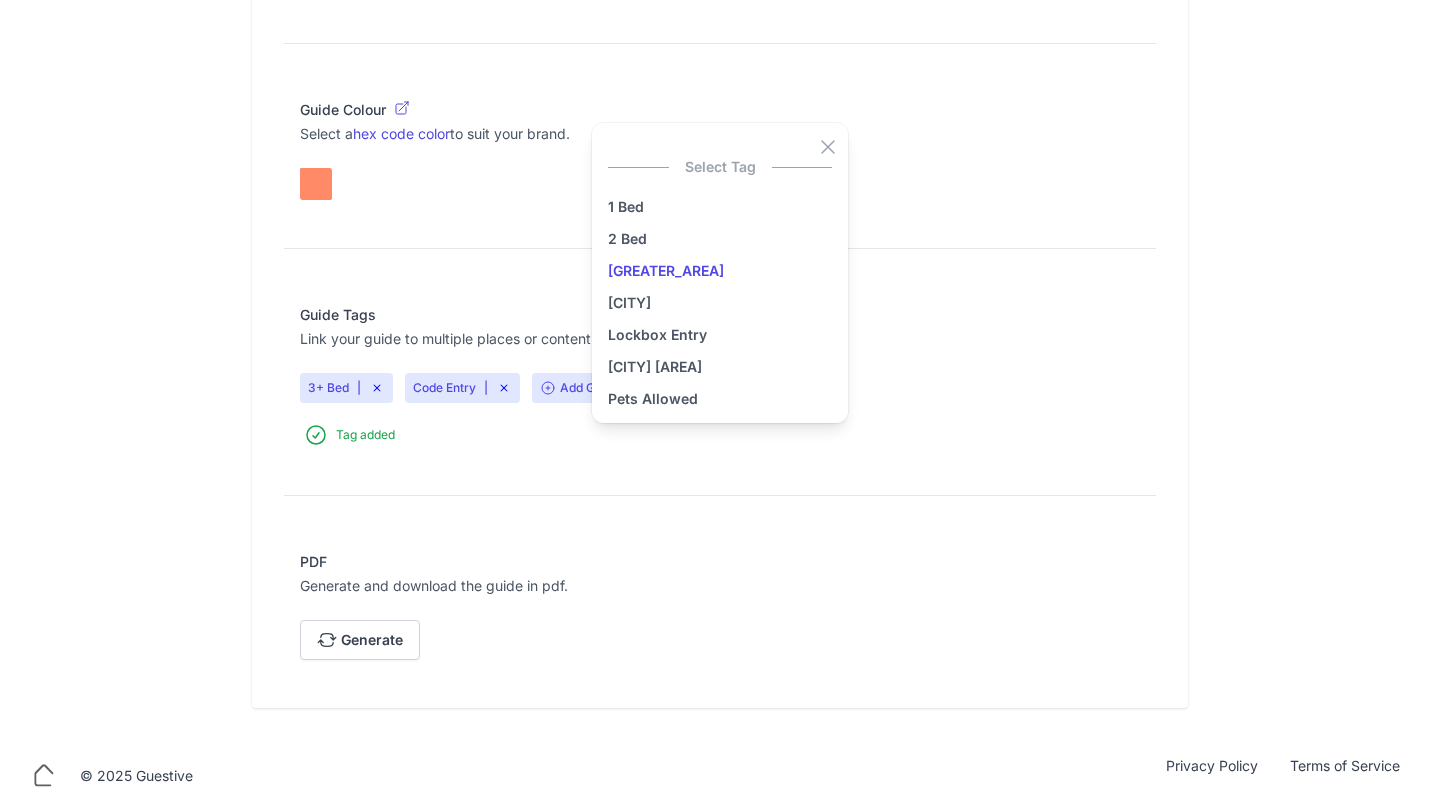 click on "[REGION]" at bounding box center [720, 271] 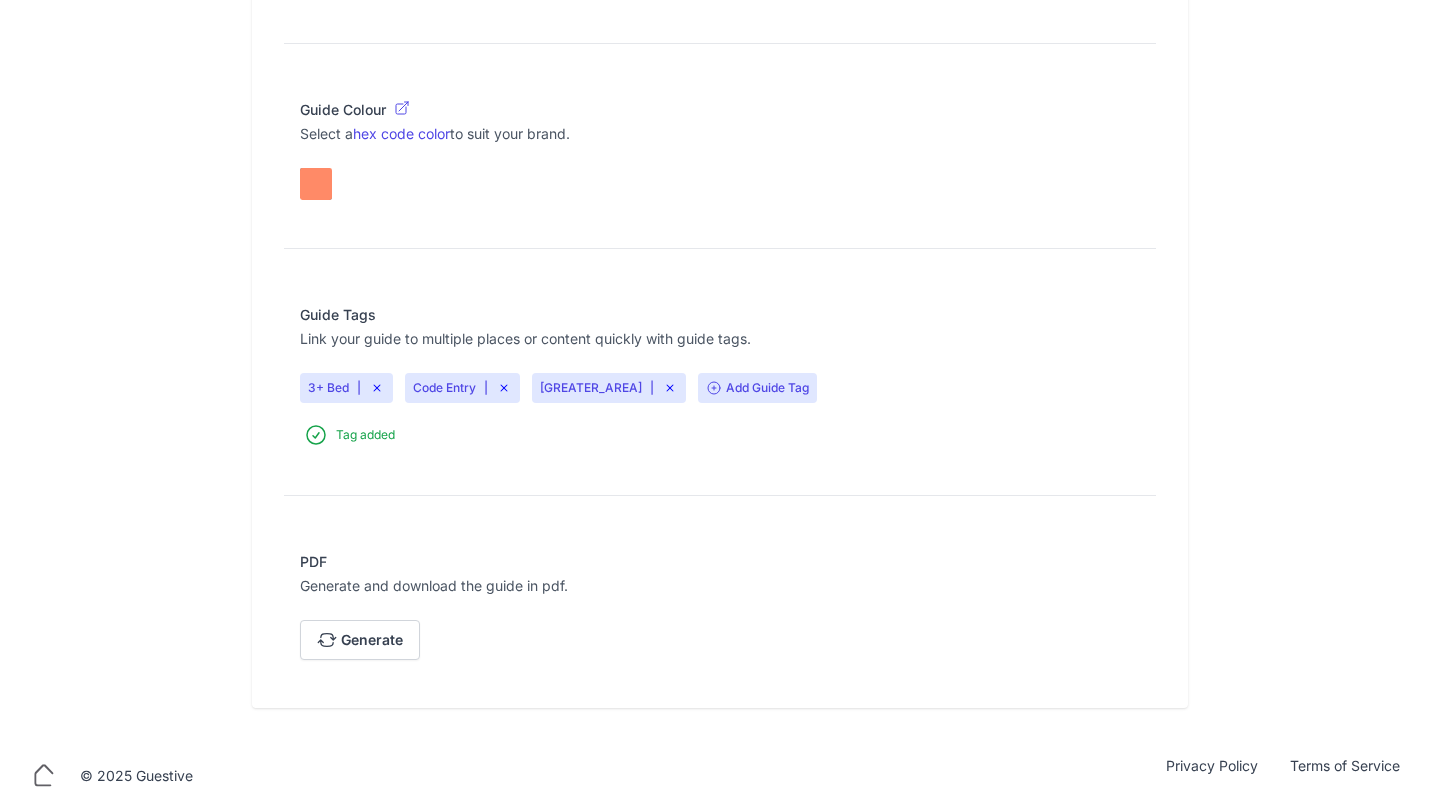 click on "Add Guide Tag" at bounding box center [757, 388] 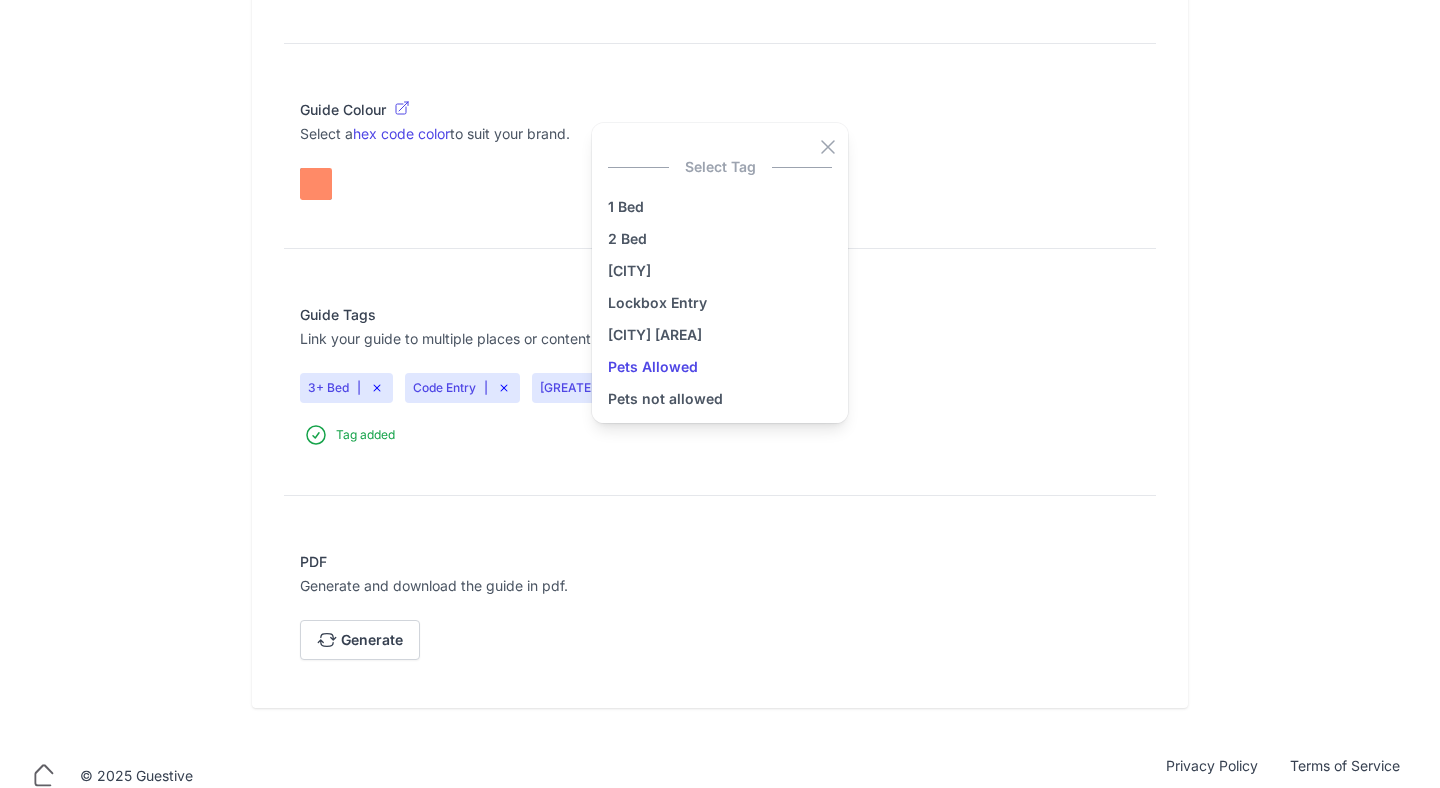 click on "Pets Allowed" at bounding box center (720, 367) 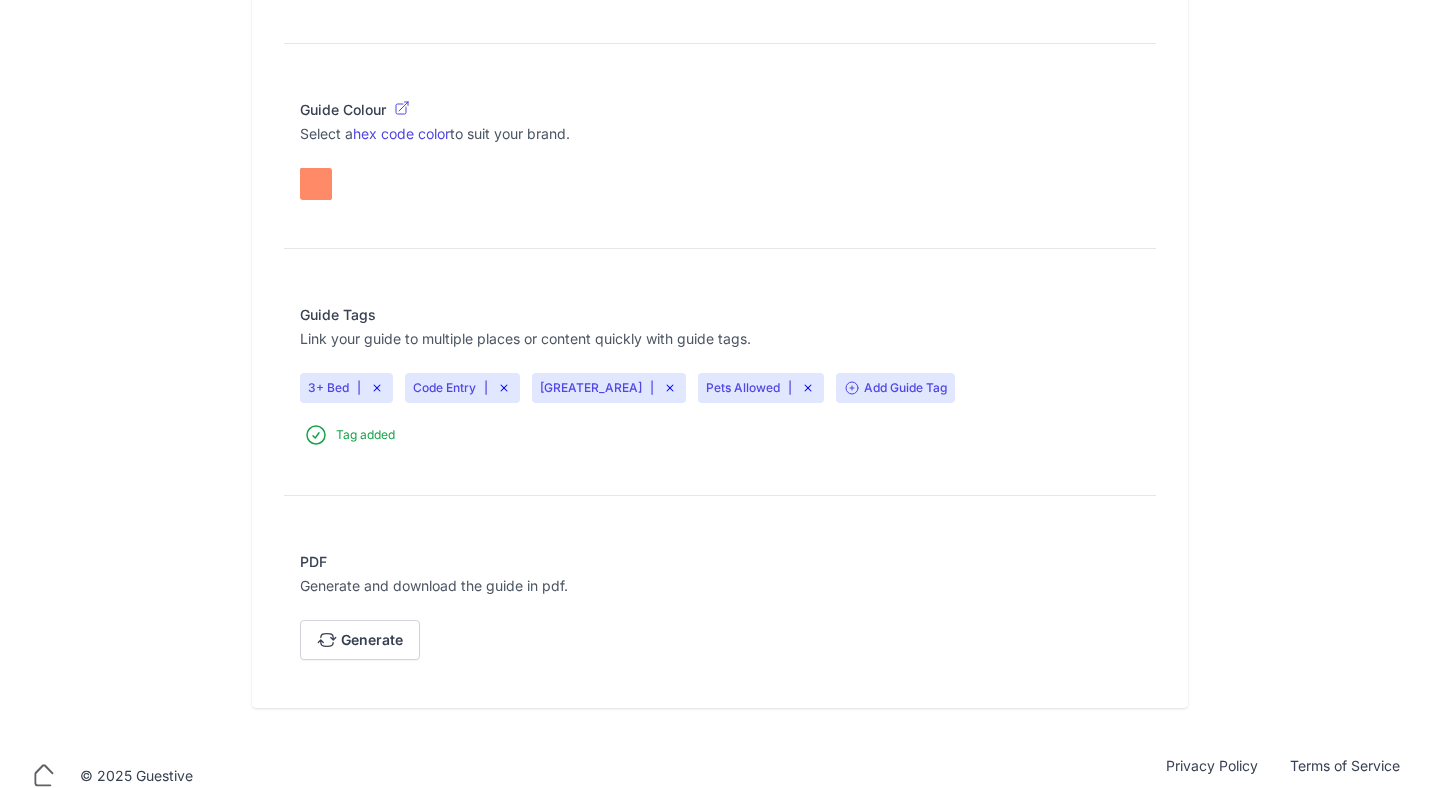 click on "Guide Tags
Link your guide to multiple places or content quickly with guide tags.
3+ Bed
|
Code Entry
|
Greater Manchester
|
Pets Allowed
|
Add Guide Tag
Tag added" at bounding box center [720, 376] 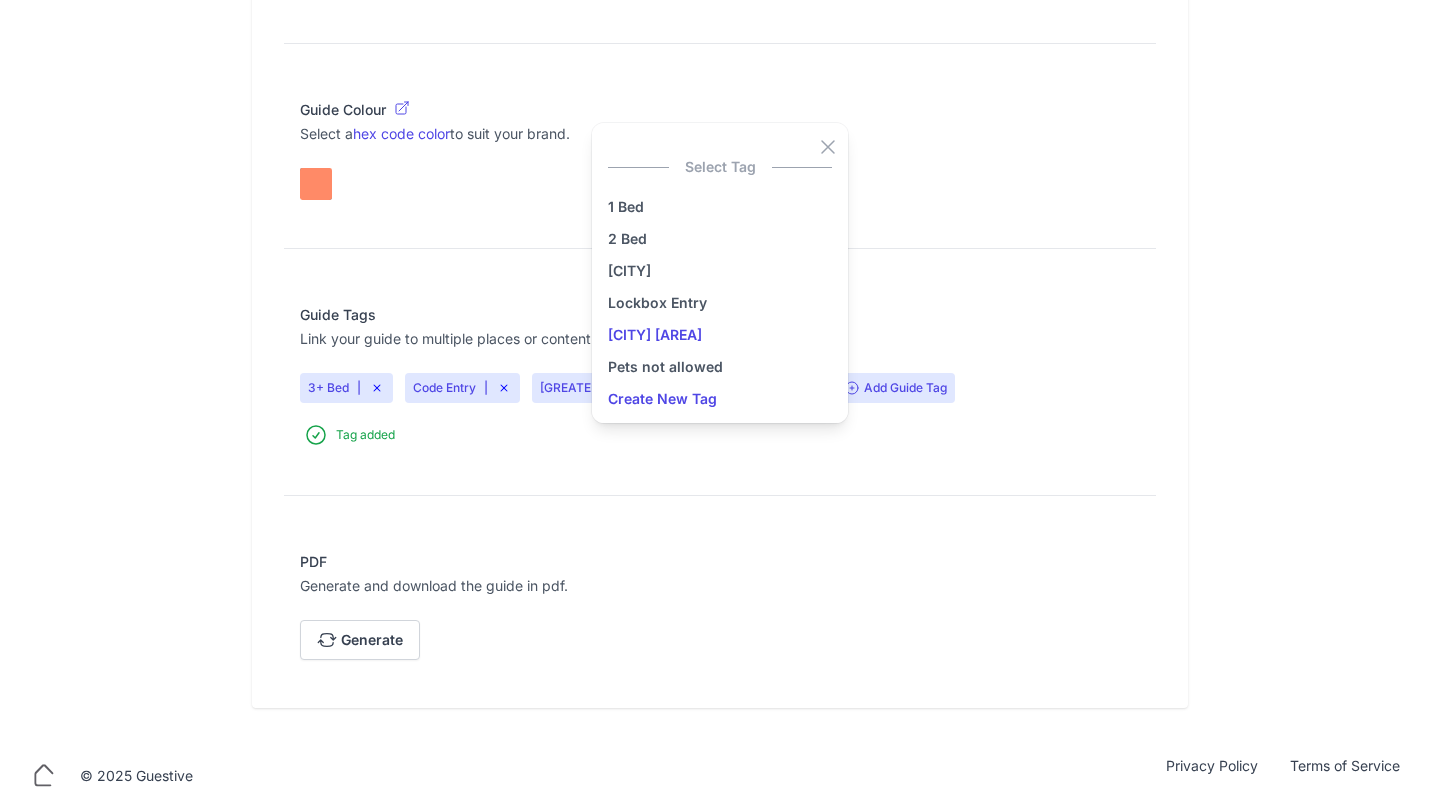 click on "Manchester City Centre" at bounding box center (720, 335) 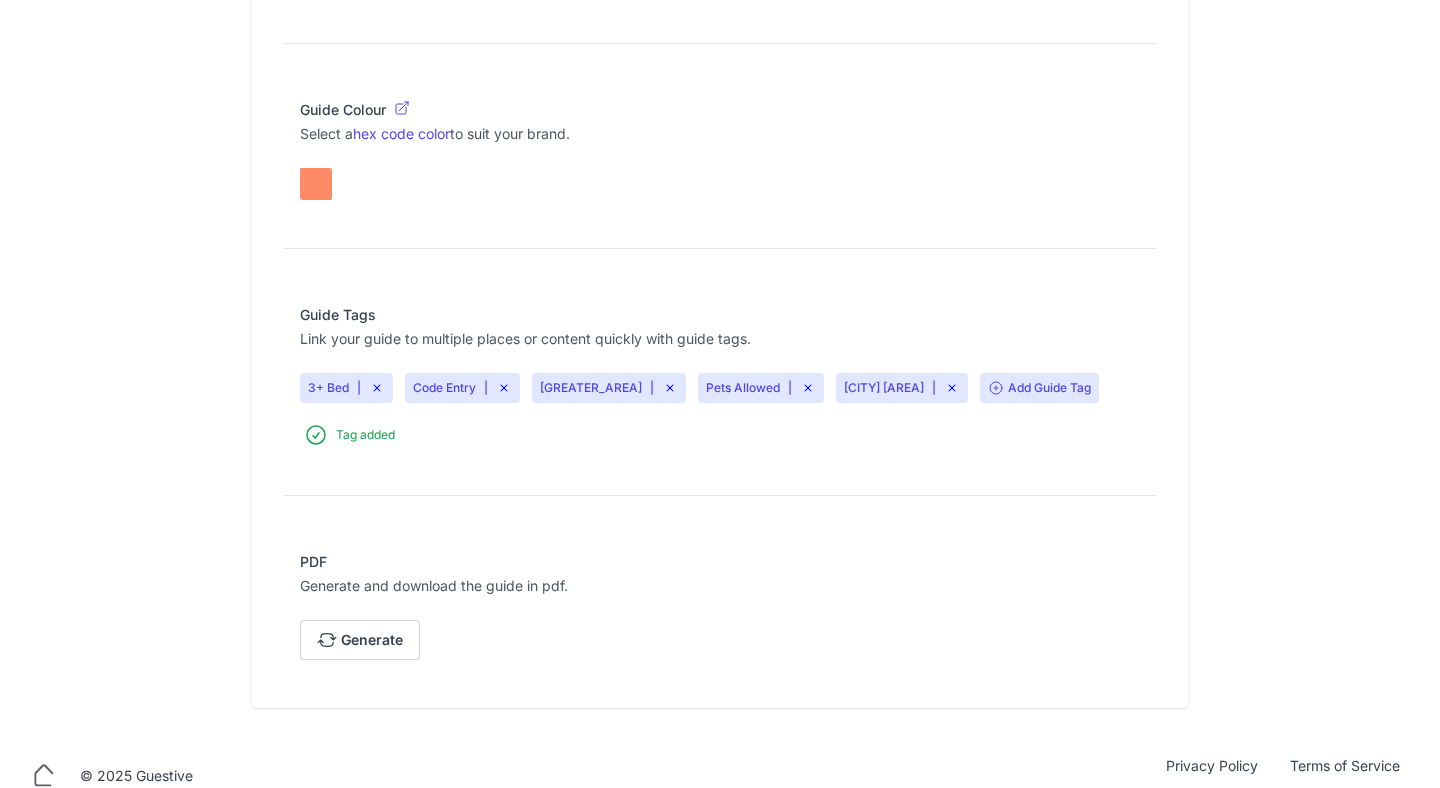click on "Add Guide Tag" at bounding box center [1039, 388] 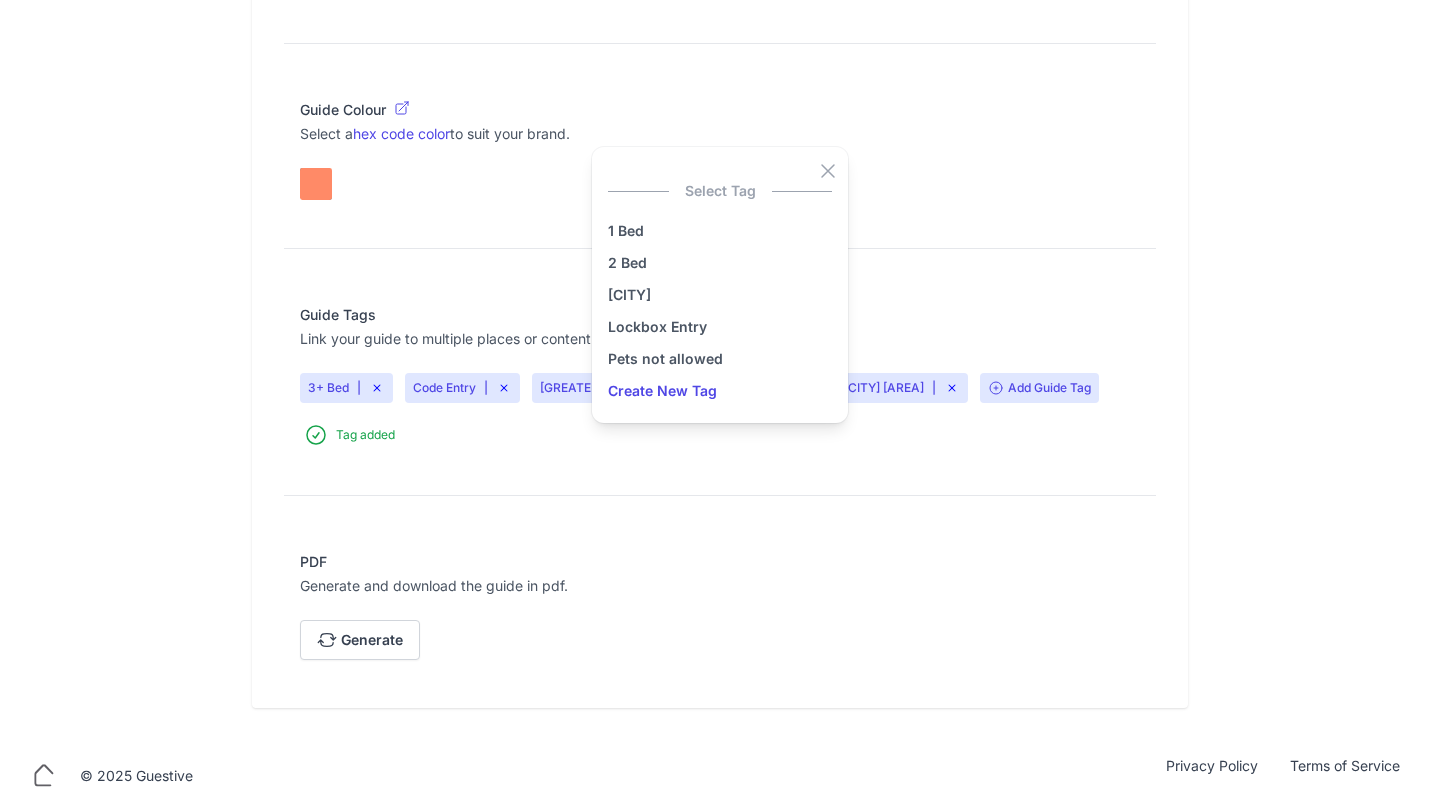 click on "Host Name
City Superhost
connor@citysuperhost.com
+447523 840013
Host Name
City Superhost
Edit Guide
Edit your guide details.
Property Name
Casa Jungle
Property Nickname(optional)
Find As Address
Find As Place" at bounding box center (720, -368) 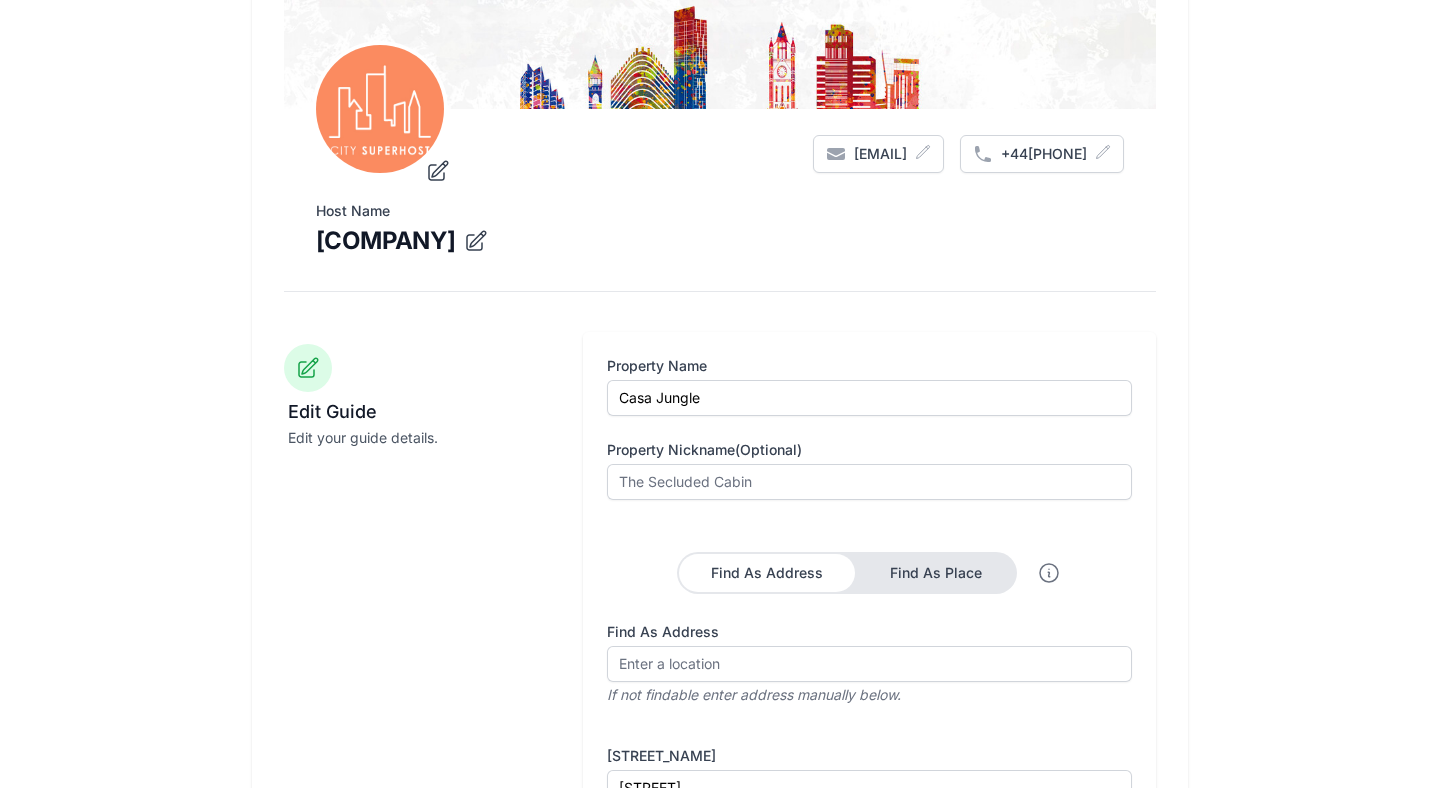 scroll, scrollTop: 0, scrollLeft: 0, axis: both 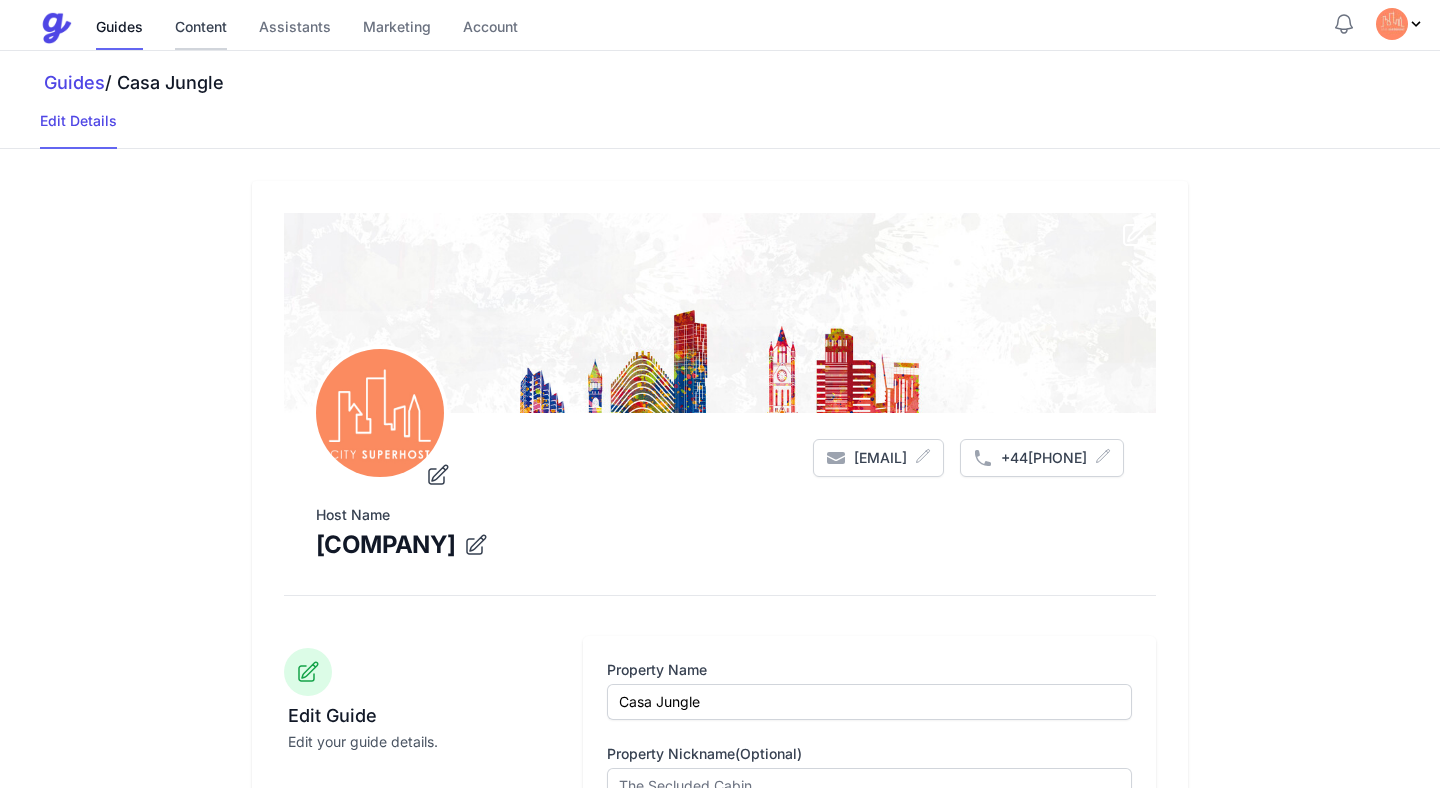 click on "Content" at bounding box center [201, 28] 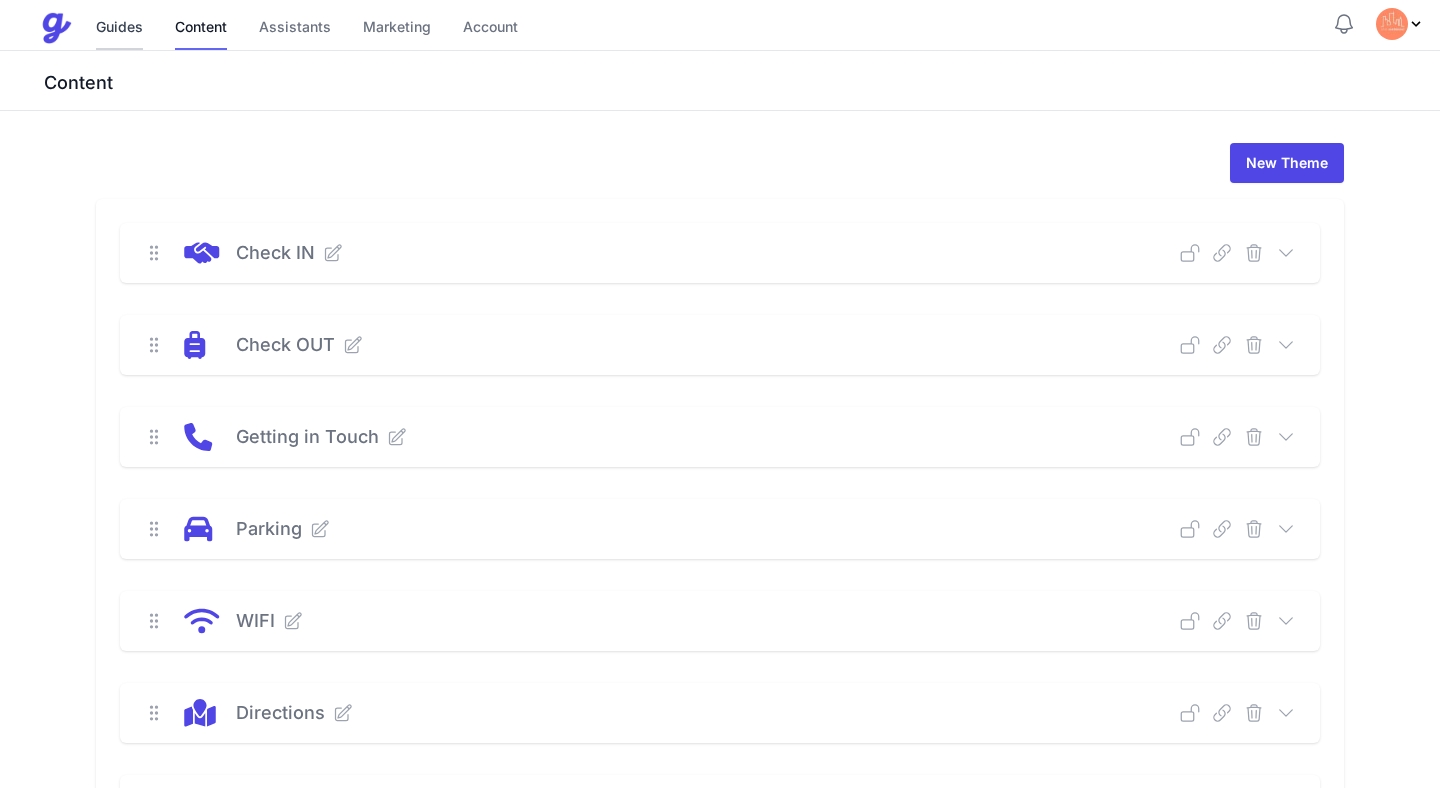 click on "Guides" at bounding box center (119, 28) 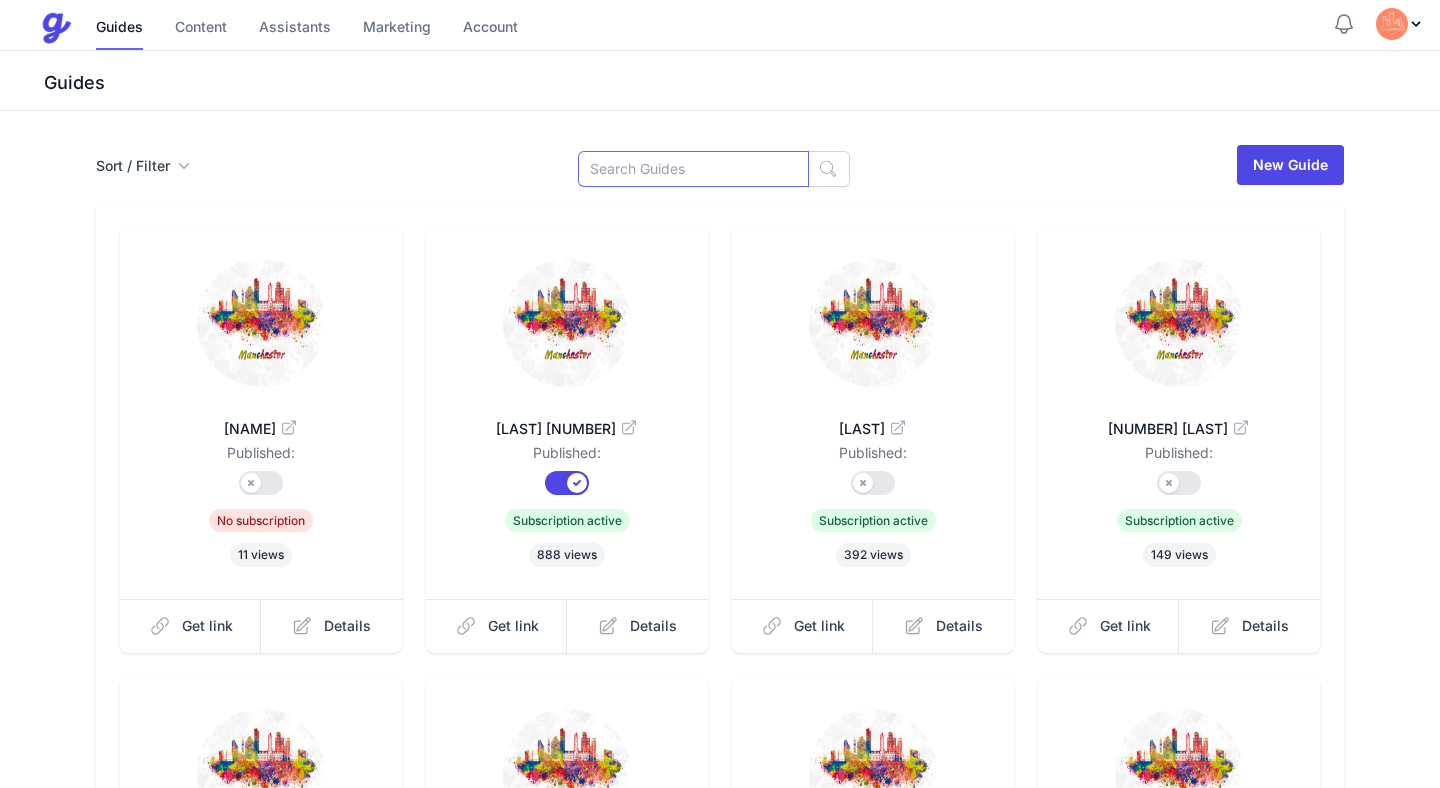 click at bounding box center (693, 169) 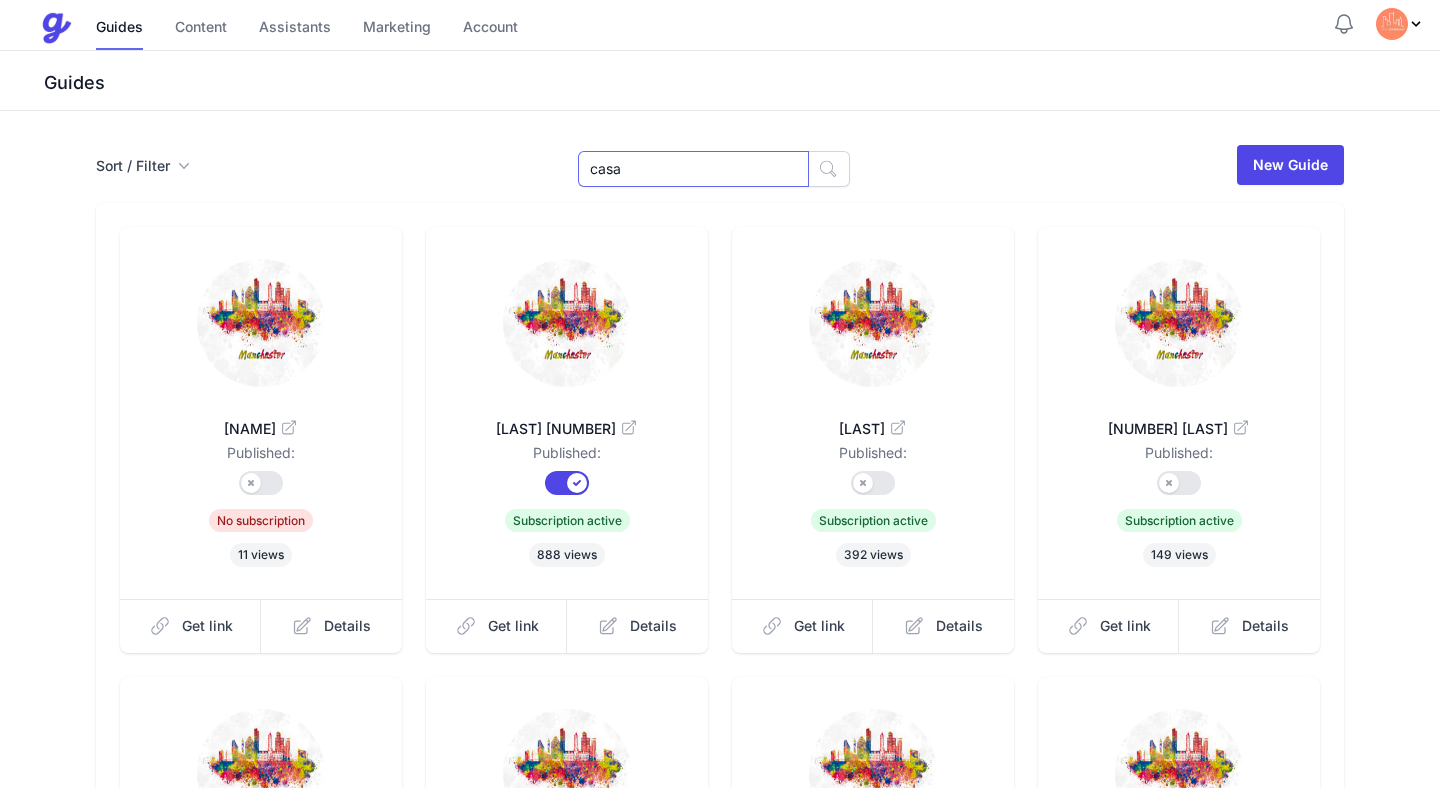 type on "casa" 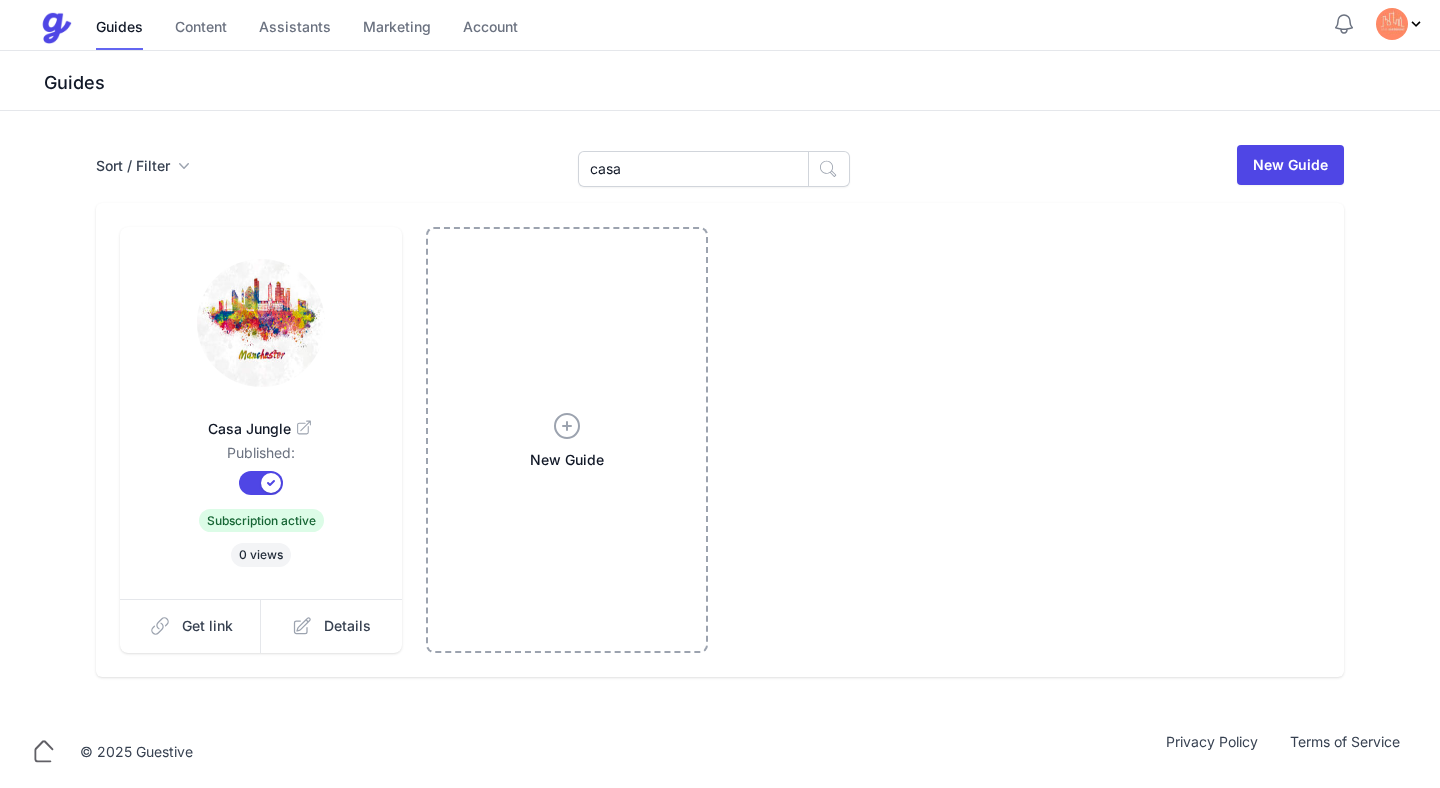 scroll, scrollTop: 0, scrollLeft: 0, axis: both 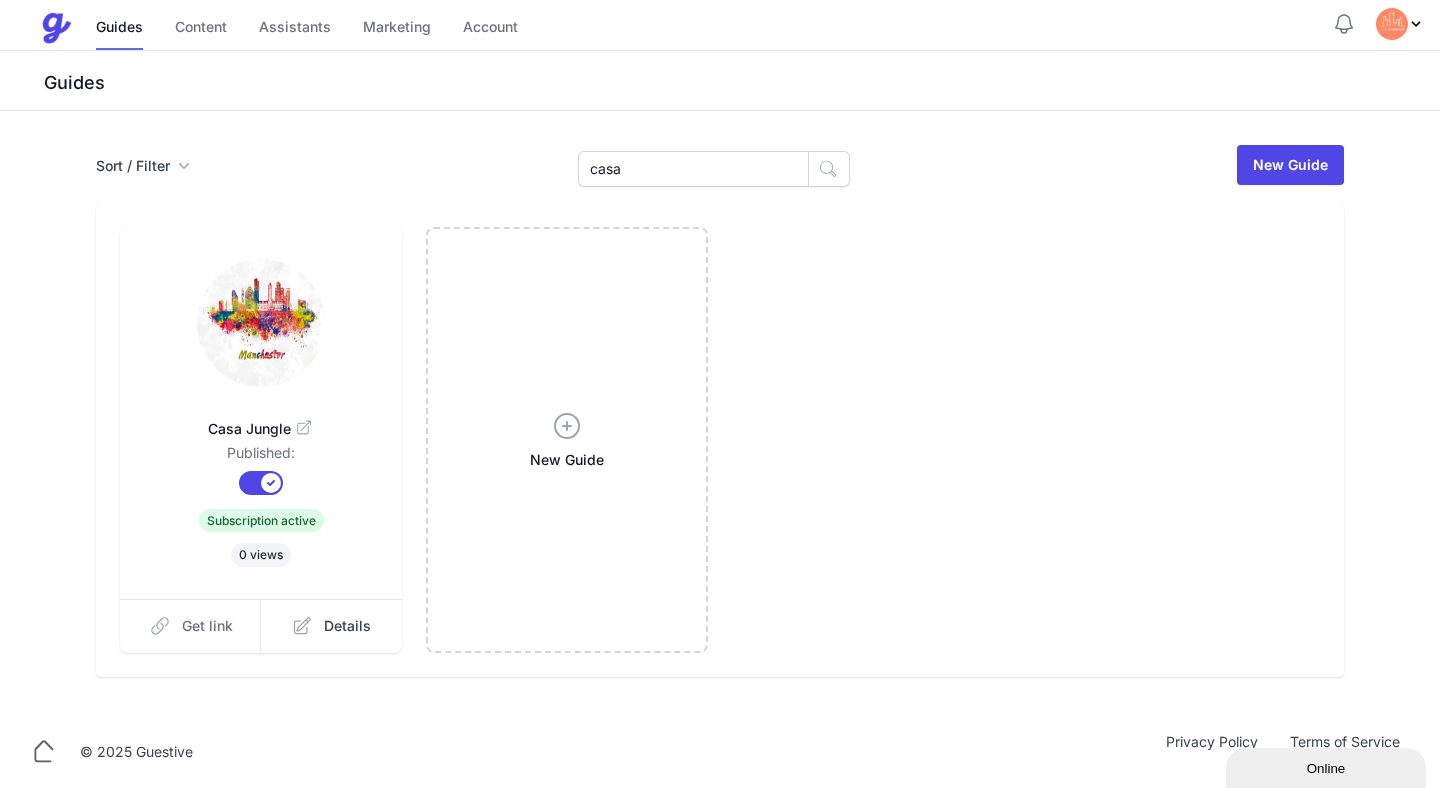 click on "Get link" at bounding box center (191, 626) 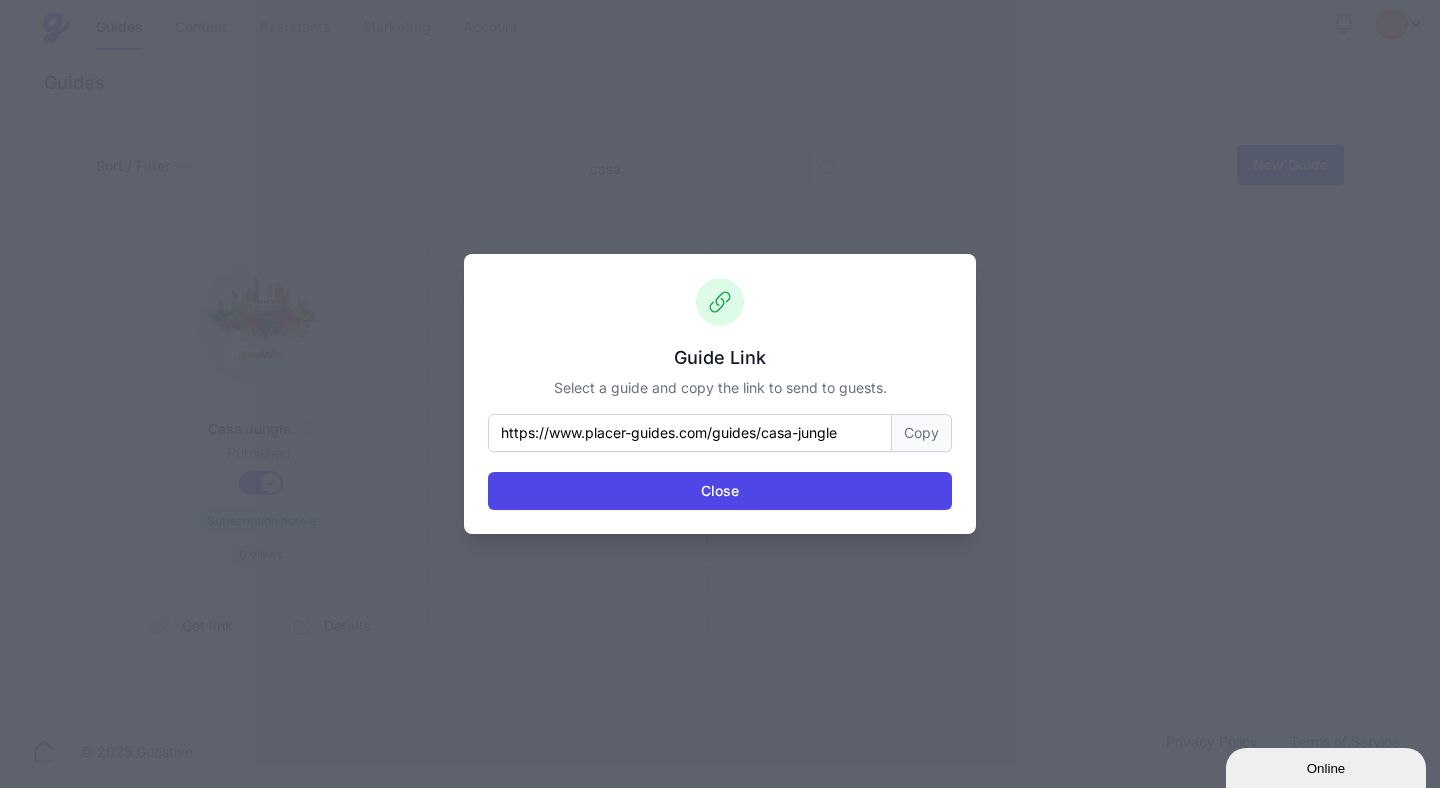 click on "Guide Link
Select a guide and copy the link to send to guests.
https://www.example.com/guides/casa-jungle
Copy
Close" at bounding box center [720, 394] 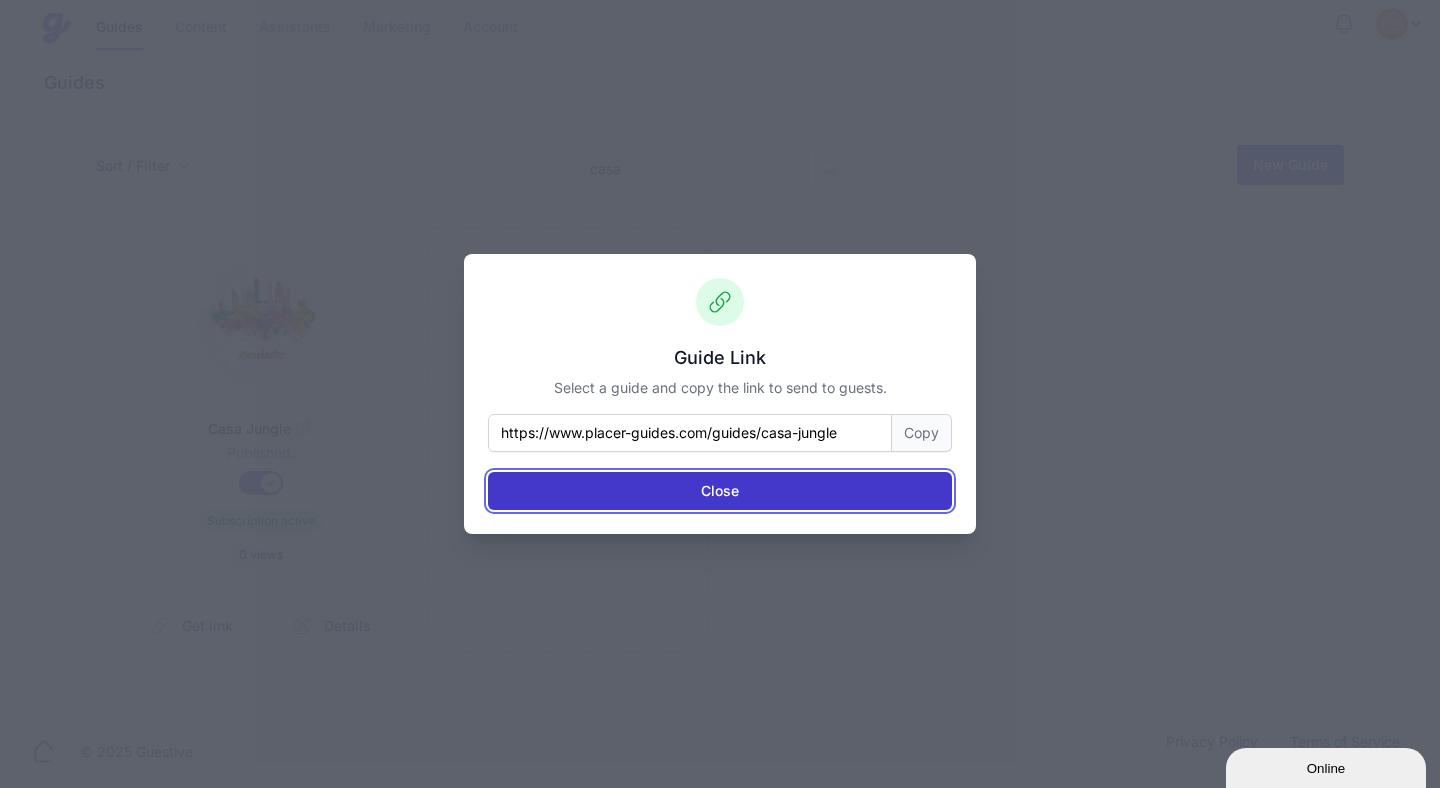 click on "Close" at bounding box center [720, 491] 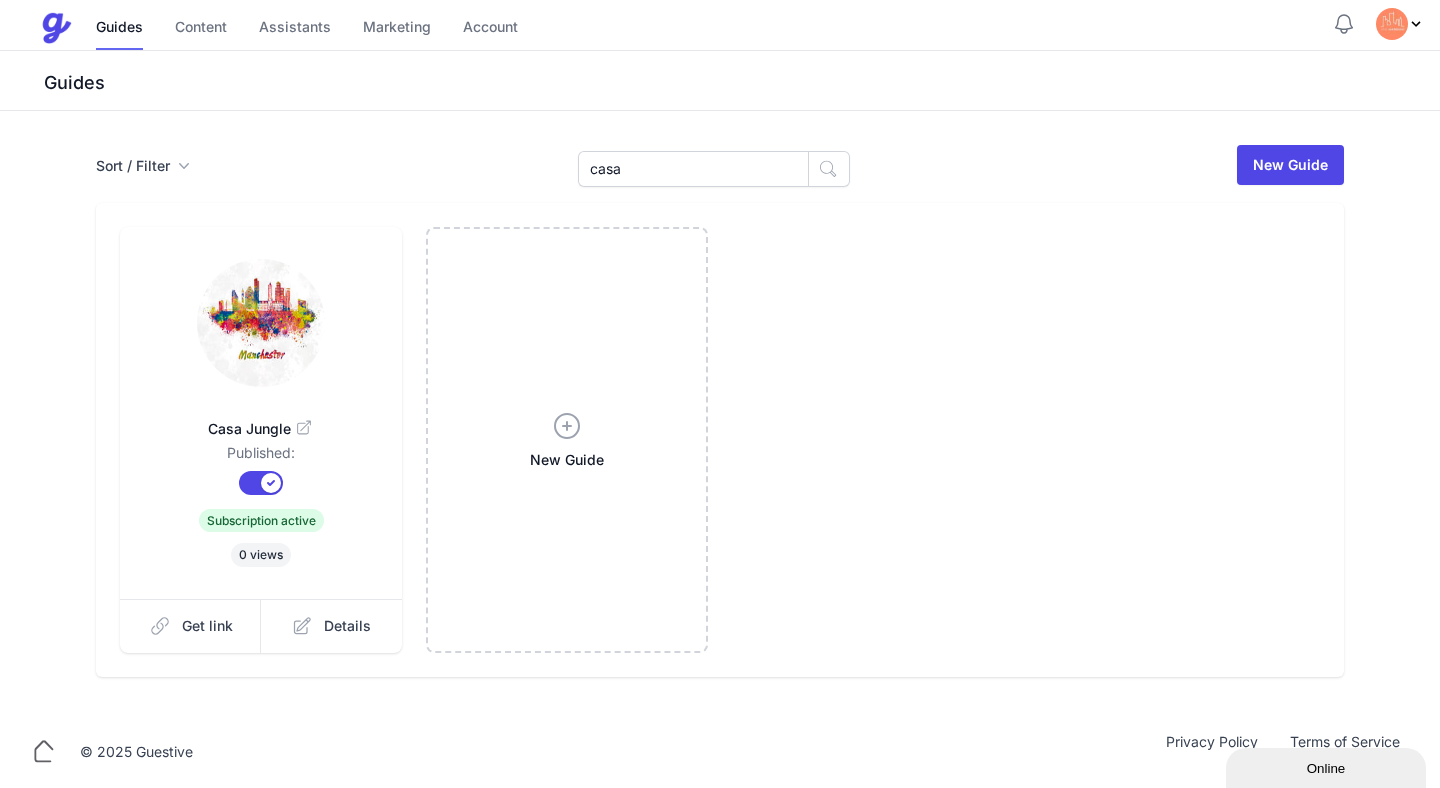 click at bounding box center [261, 323] 